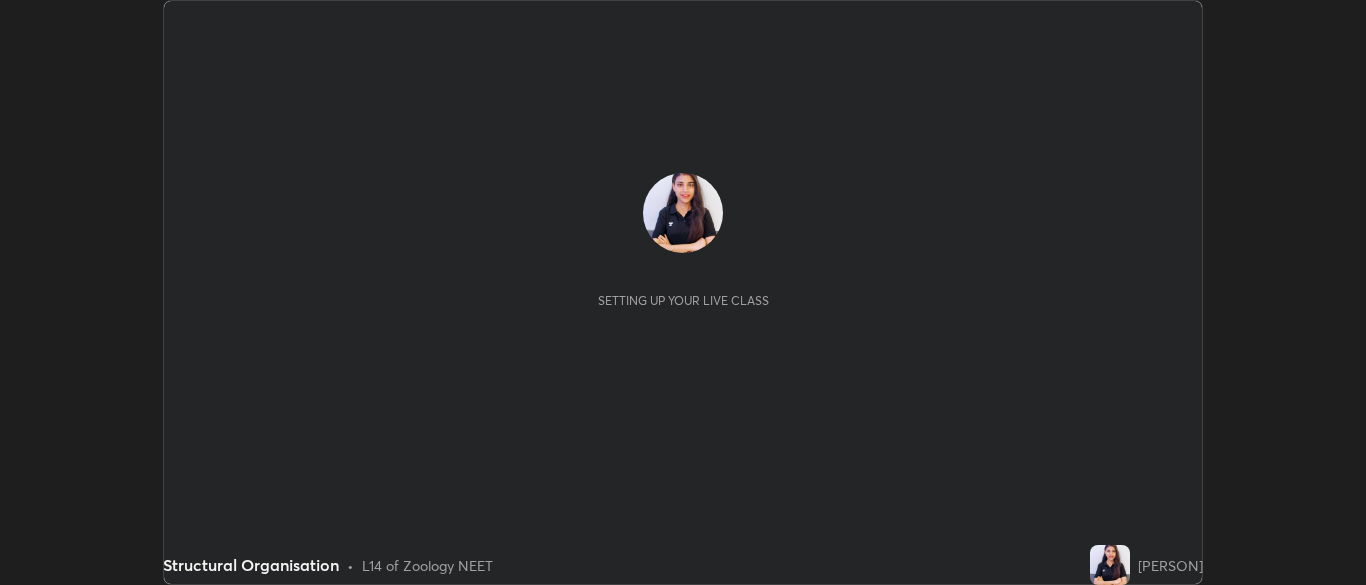 scroll, scrollTop: 0, scrollLeft: 0, axis: both 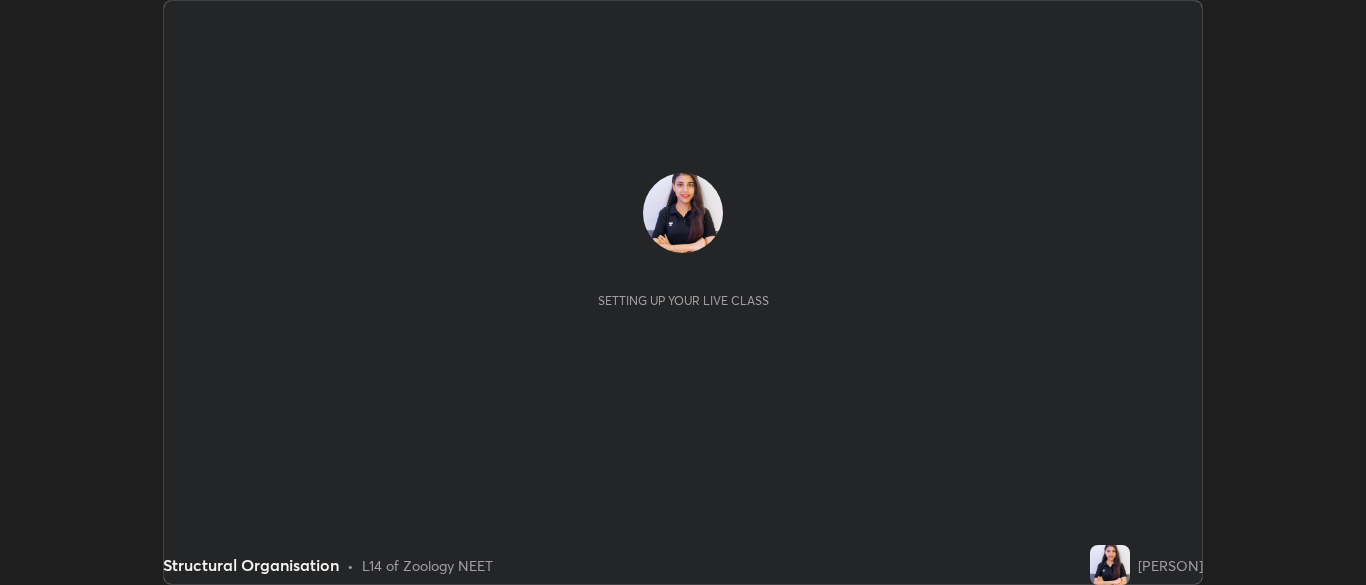 click on "Setting up your live class" at bounding box center (683, 240) 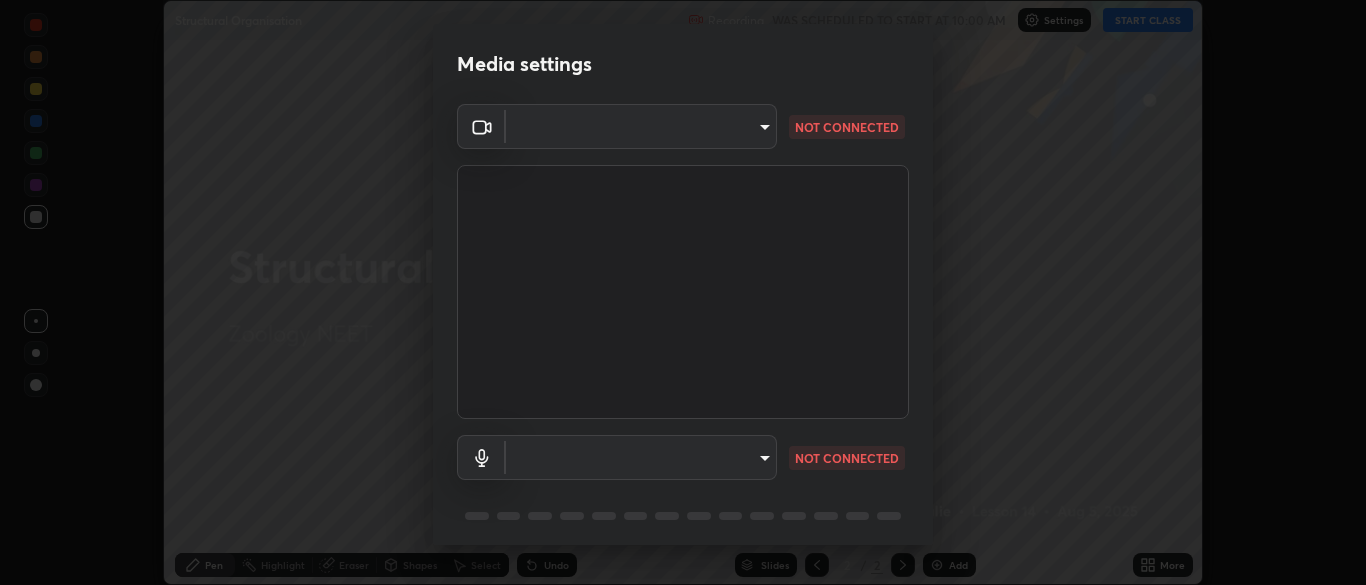 type on "7d35b5b11310a1a3c4dce5dd07b9ab694e3954279d4ffed8fa0774290f28cf7b" 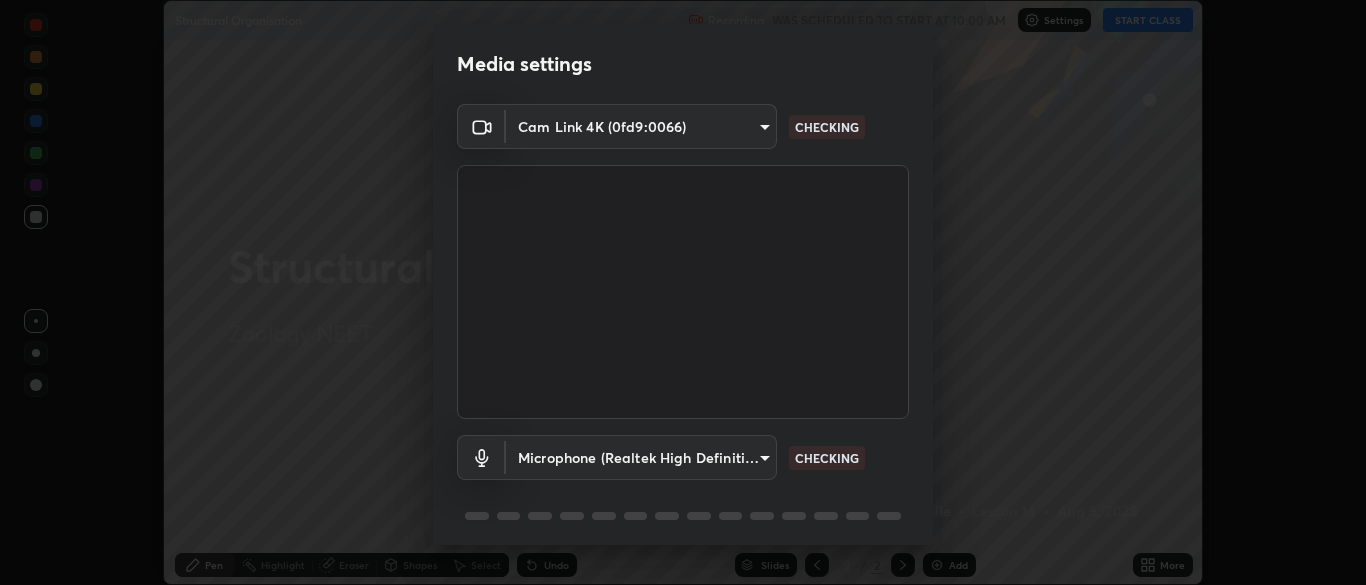 click on "Media settings Cam Link 4K (0fd9:0066) [HASH] CHECKING Microphone (Realtek High Definition Audio) [HASH] CHECKING 1 / 5 Next" at bounding box center [683, 292] 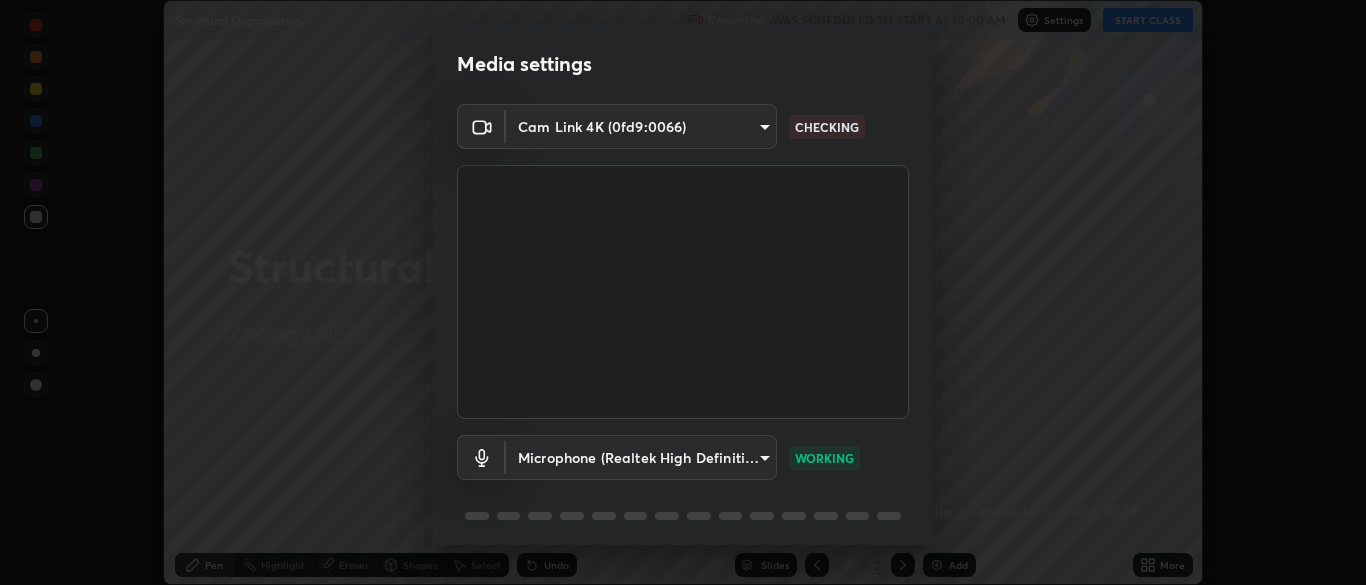 click on "Media settings Cam Link 4K (0fd9:0066) 7d35b5b11310a1a3c4dce5dd07b9ab694e3954279d4ffed8fa0774290f28cf7b CHECKING Microphone (Realtek High Definition Audio) ddc6b507160c446c0679004ba9374c958d7353259fd720f83e921a3170561dca WORKING 1 / 5 Next" at bounding box center [683, 292] 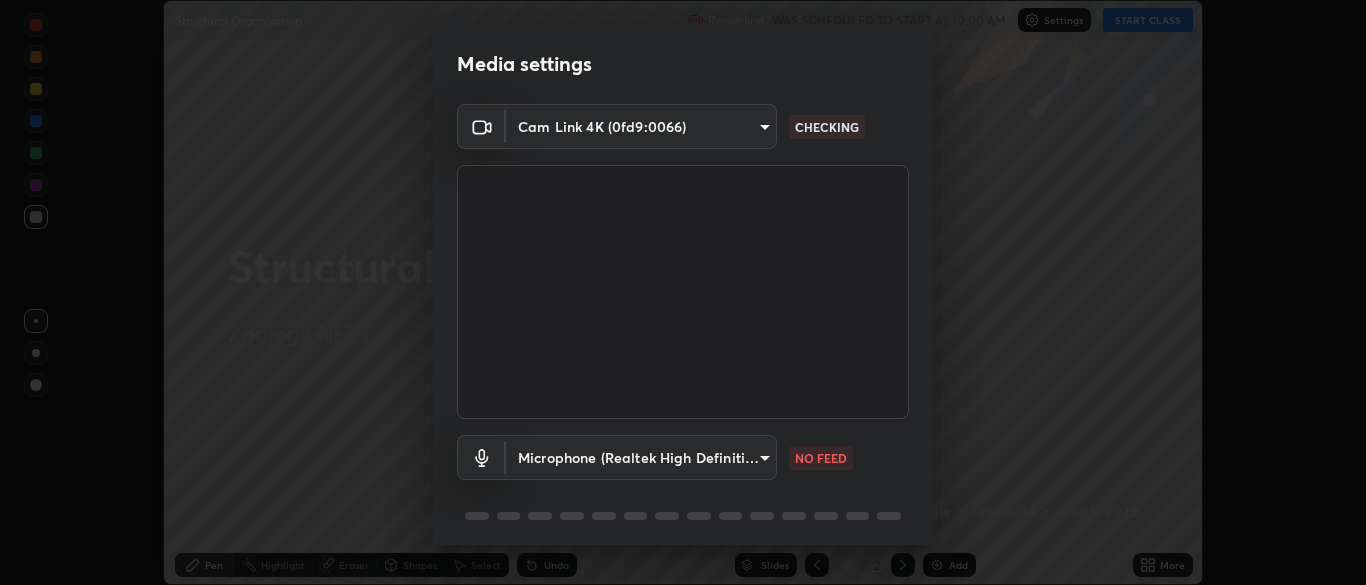scroll, scrollTop: 71, scrollLeft: 0, axis: vertical 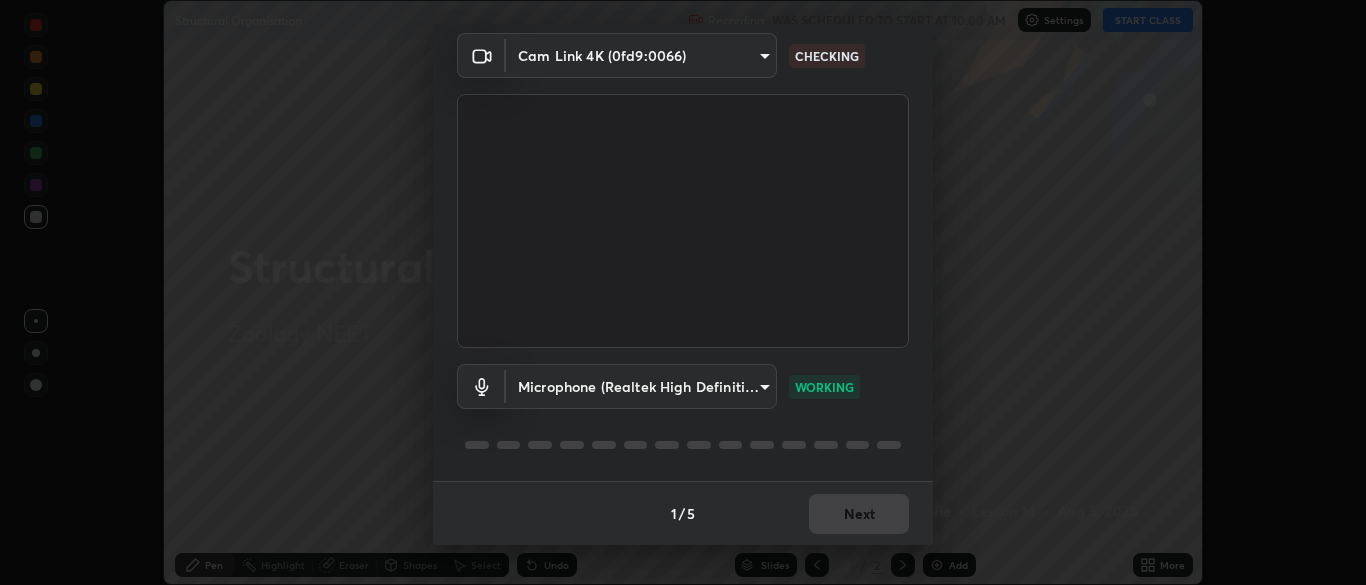 click on "1 / 5 Next" at bounding box center (683, 513) 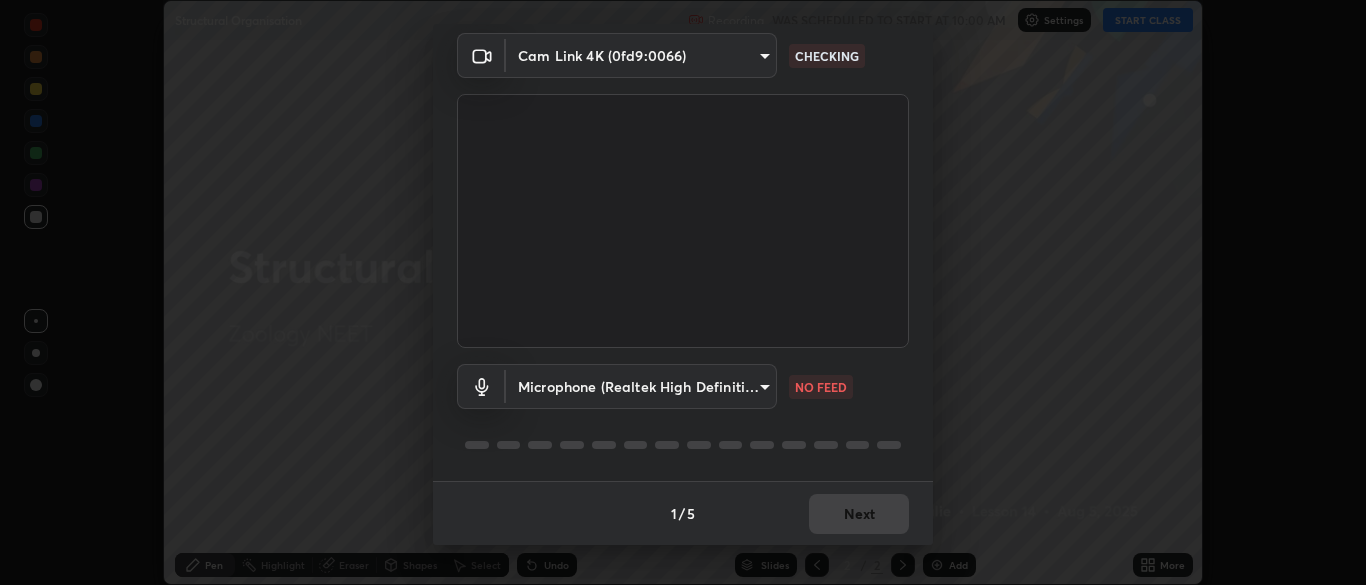 click on "Media settings Cam Link 4K (0fd9:0066) [HASH] CHECKING Microphone (Realtek High Definition Audio) [HASH] NO FEED 1 / 5 Next" at bounding box center [683, 292] 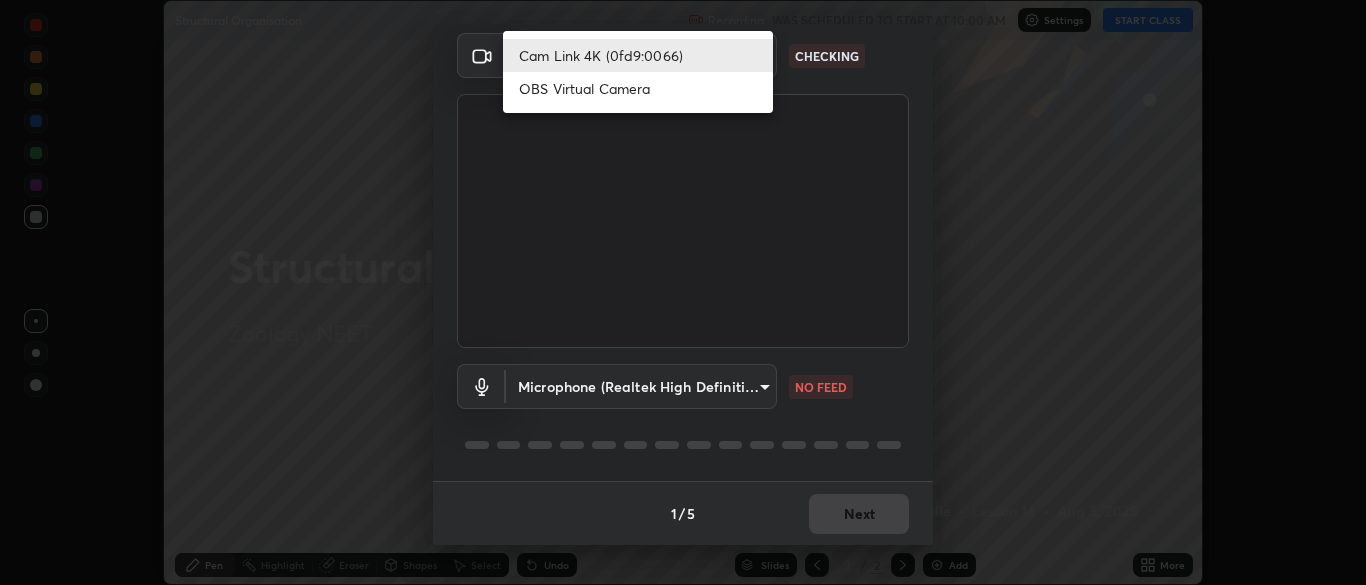 click on "Cam Link 4K (0fd9:0066)" at bounding box center [638, 55] 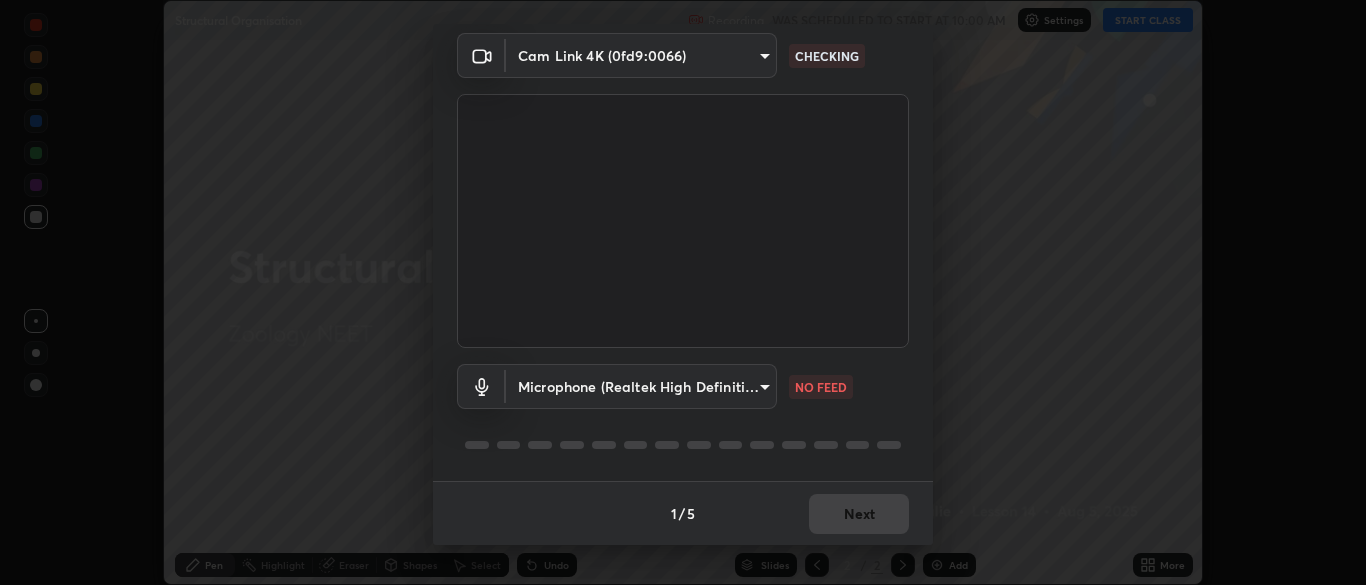 click on "Media settings Cam Link 4K (0fd9:0066) [HASH] CHECKING Microphone (Realtek High Definition Audio) [HASH] NO FEED 1 / 5 Next" at bounding box center [683, 292] 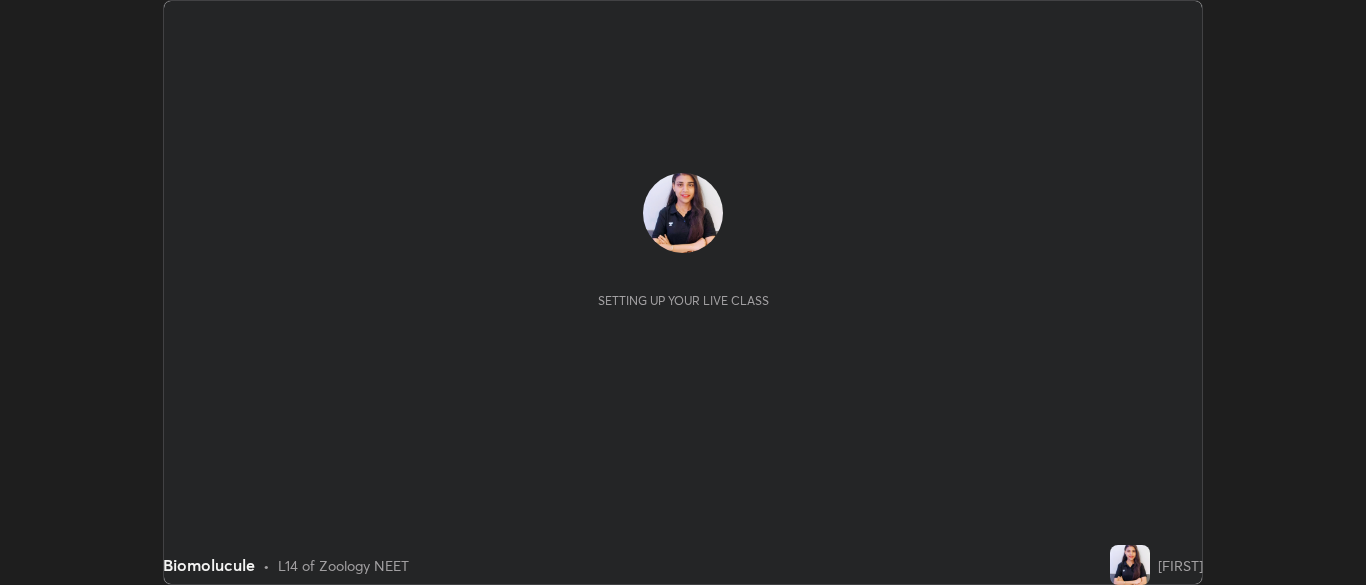 scroll, scrollTop: 0, scrollLeft: 0, axis: both 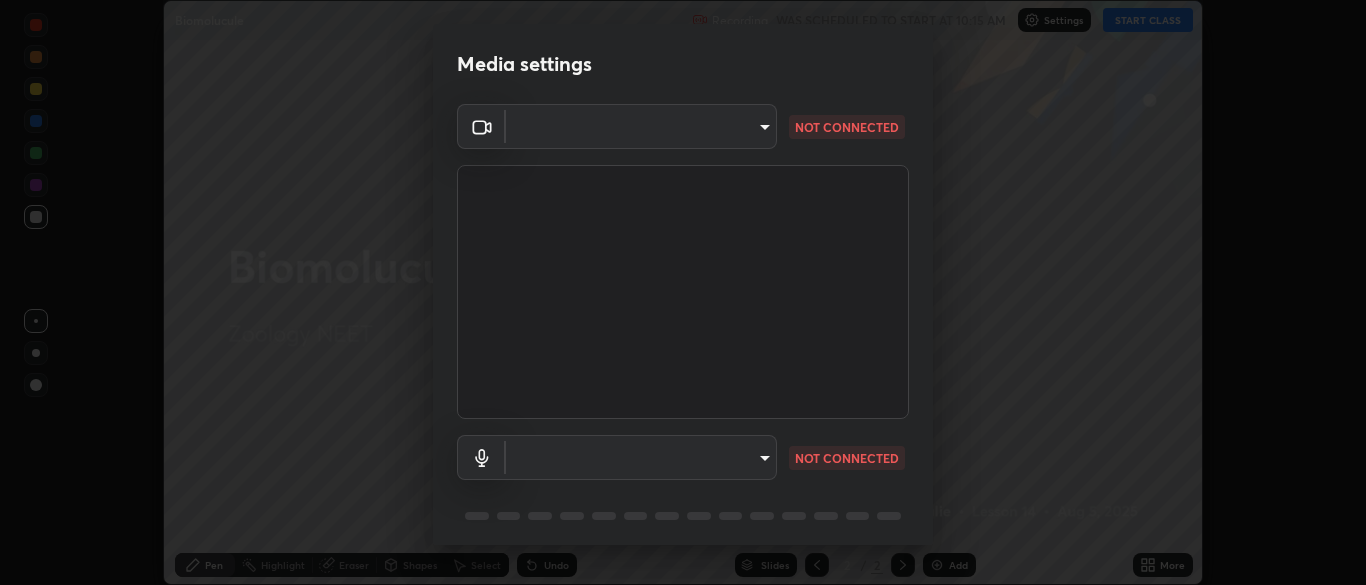 type on "7d35b5b11310a1a3c4dce5dd07b9ab694e3954279d4ffed8fa0774290f28cf7b" 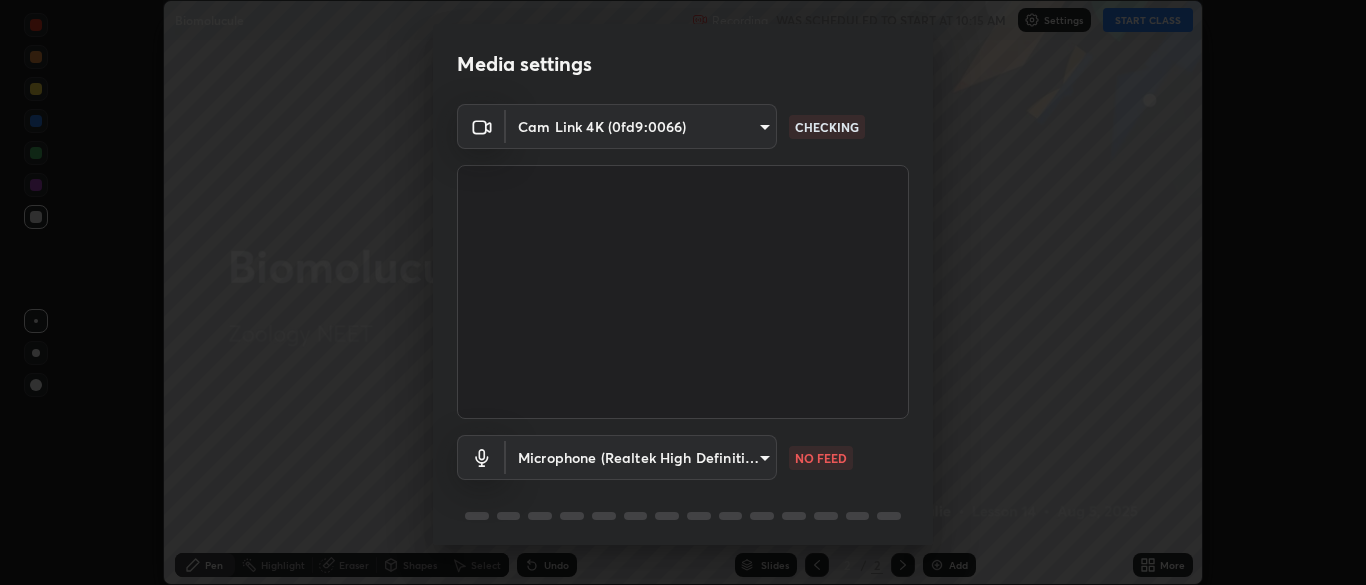 click on "Erase all Biomolucule Recording WAS SCHEDULED TO START AT  10:15 AM Settings START CLASS Setting up your live class Biomolucule • L14 of Zoology NEET [FIRST] [LAST] Highlight Eraser Shapes Select Undo Slides 2 / 2 Add More No doubts shared Encourage your learners to ask a doubt for better clarity Report an issue Reason for reporting Buffering Chat not working Audio - Video sync issue Educator video quality low ​ Attach an image Report Media settings Cam Link 4K (0fd9:0066) [HASH] CHECKING Microphone (Realtek High Definition Audio) [HASH] NO FEED 1 / 5 Next" at bounding box center (683, 292) 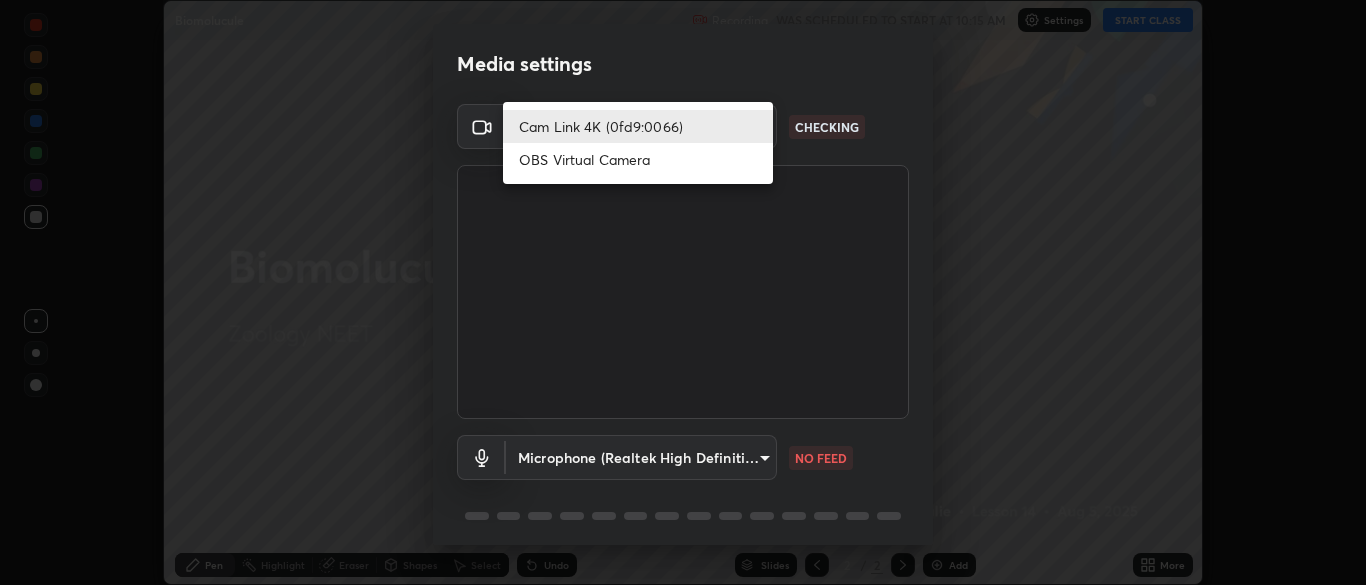 click on "Cam Link 4K (0fd9:0066)" at bounding box center [638, 126] 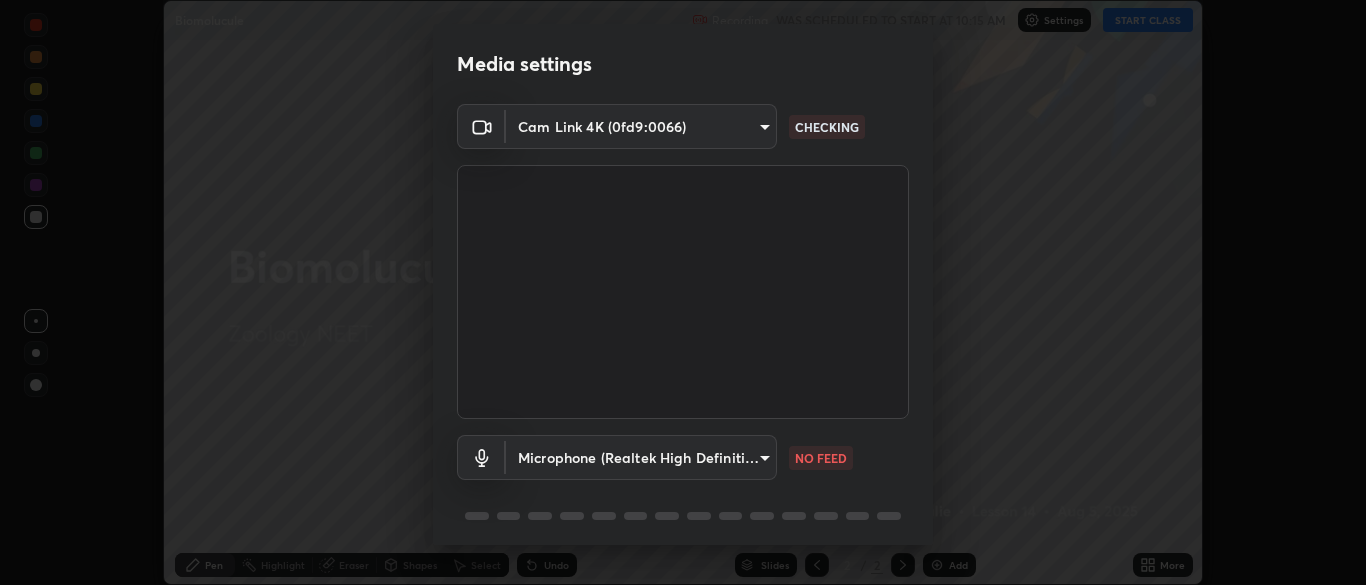 click on "Erase all Biomolucule Recording WAS SCHEDULED TO START AT  10:15 AM Settings START CLASS Setting up your live class Biomolucule • L14 of Zoology NEET [FIRST] [LAST] Highlight Eraser Shapes Select Undo Slides 2 / 2 Add More No doubts shared Encourage your learners to ask a doubt for better clarity Report an issue Reason for reporting Buffering Chat not working Audio - Video sync issue Educator video quality low ​ Attach an image Report Media settings Cam Link 4K (0fd9:0066) [HASH] CHECKING Microphone (Realtek High Definition Audio) [HASH] NO FEED 1 / 5 Next" at bounding box center (683, 292) 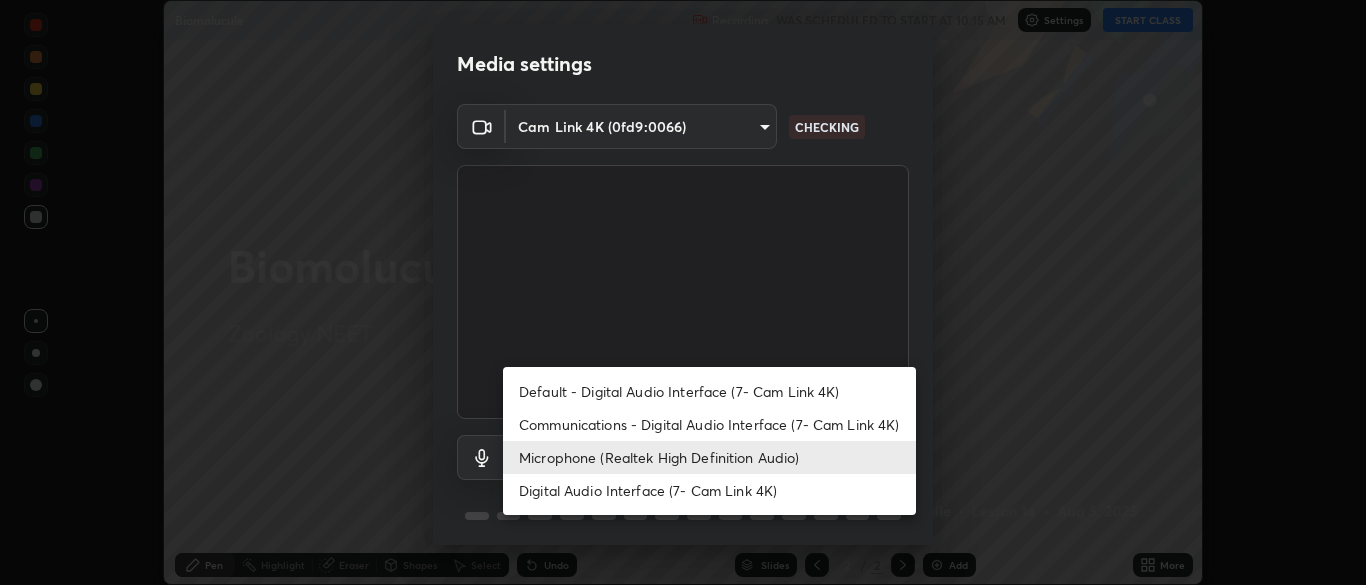 click at bounding box center (683, 292) 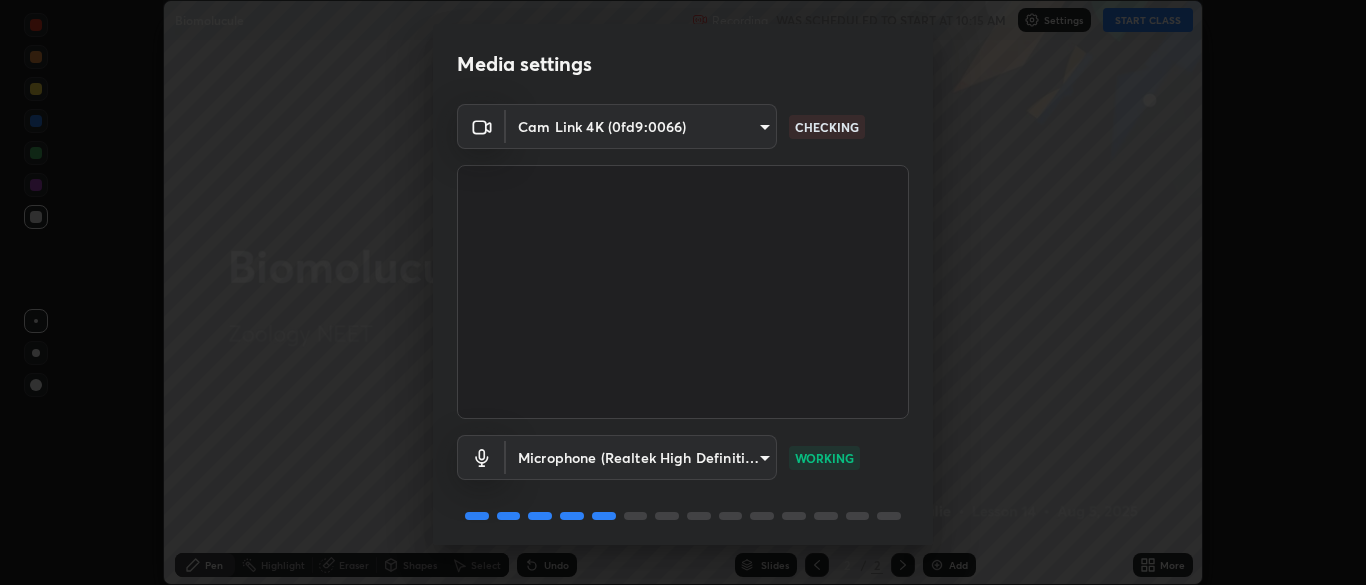 click on "Erase all Biomolucule Recording WAS SCHEDULED TO START AT  10:15 AM Settings START CLASS Setting up your live class Biomolucule • L14 of Zoology NEET Julie Pen Highlight Eraser Shapes Select Undo Slides 2 / 2 Add More No doubts shared Encourage your learners to ask a doubt for better clarity Report an issue Reason for reporting Buffering Chat not working Audio - Video sync issue Educator video quality low ​ Attach an image Report Media settings Cam Link 4K (0fd9:0066) 7d35b5b11310a1a3c4dce5dd07b9ab694e3954279d4ffed8fa0774290f28cf7b CHECKING Microphone (Realtek High Definition Audio) ddc6b507160c446c0679004ba9374c958d7353259fd720f83e921a3170561dca WORKING 1 / 5 Next" at bounding box center (683, 292) 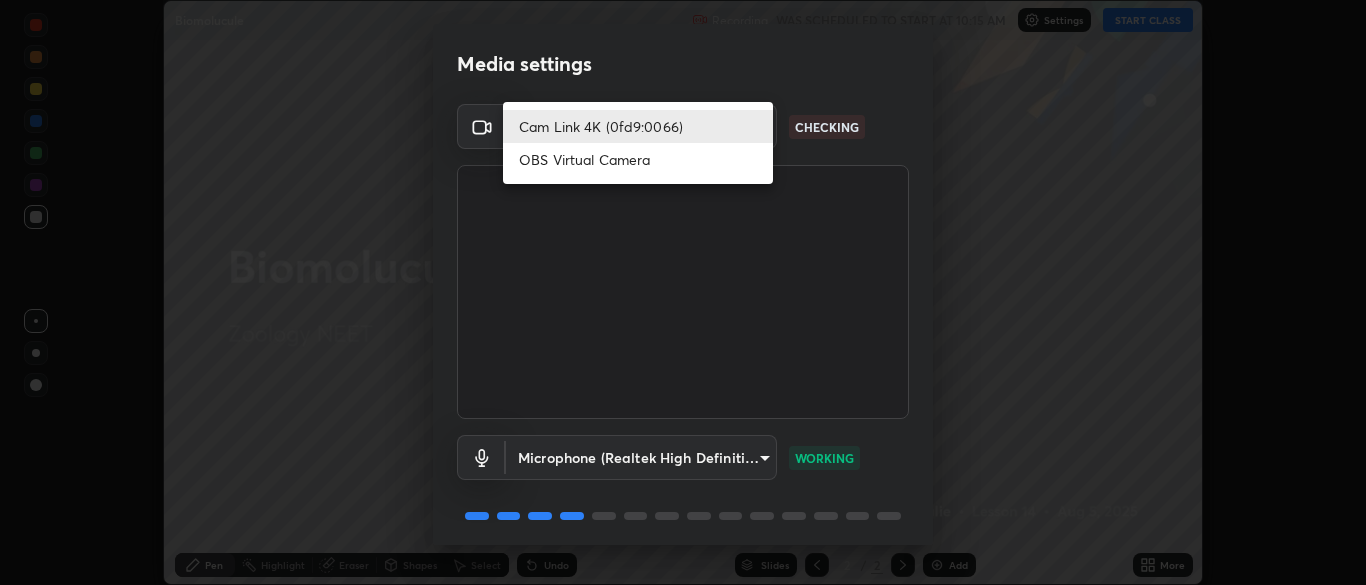 click on "Cam Link 4K (0fd9:0066)" at bounding box center (638, 126) 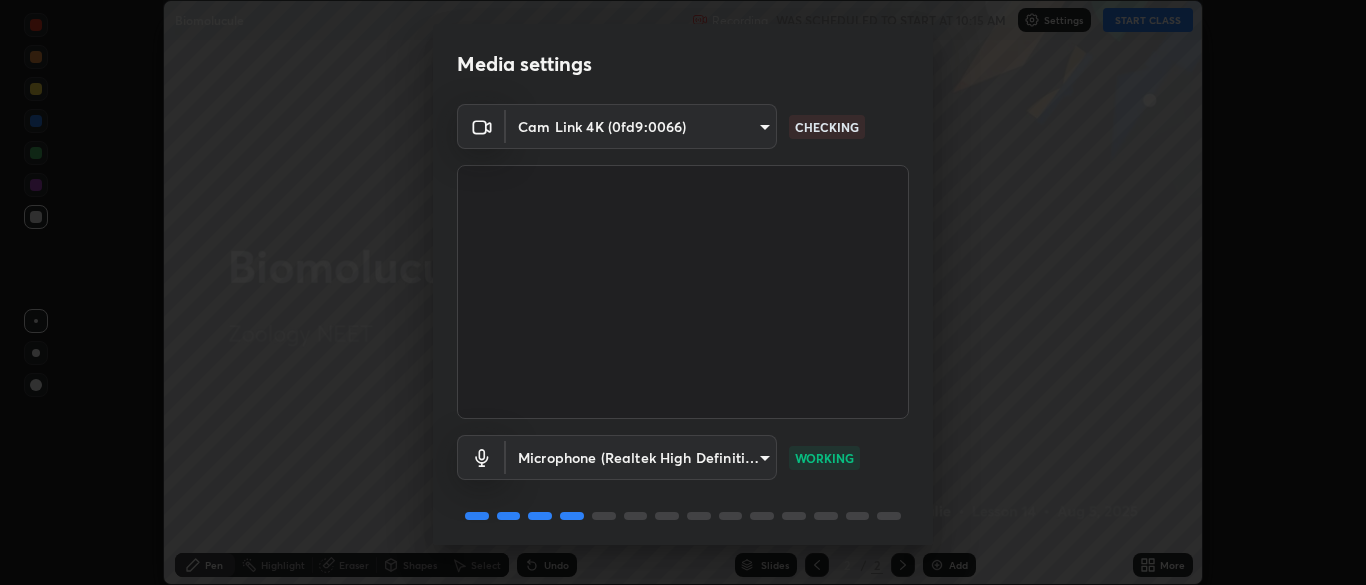 click on "Erase all Biomolucule Recording WAS SCHEDULED TO START AT  10:15 AM Settings START CLASS Setting up your live class Biomolucule • L14 of Zoology NEET Julie Pen Highlight Eraser Shapes Select Undo Slides 2 / 2 Add More No doubts shared Encourage your learners to ask a doubt for better clarity Report an issue Reason for reporting Buffering Chat not working Audio - Video sync issue Educator video quality low ​ Attach an image Report Media settings Cam Link 4K (0fd9:0066) 7d35b5b11310a1a3c4dce5dd07b9ab694e3954279d4ffed8fa0774290f28cf7b CHECKING Microphone (Realtek High Definition Audio) ddc6b507160c446c0679004ba9374c958d7353259fd720f83e921a3170561dca WORKING 1 / 5 Next" at bounding box center (683, 292) 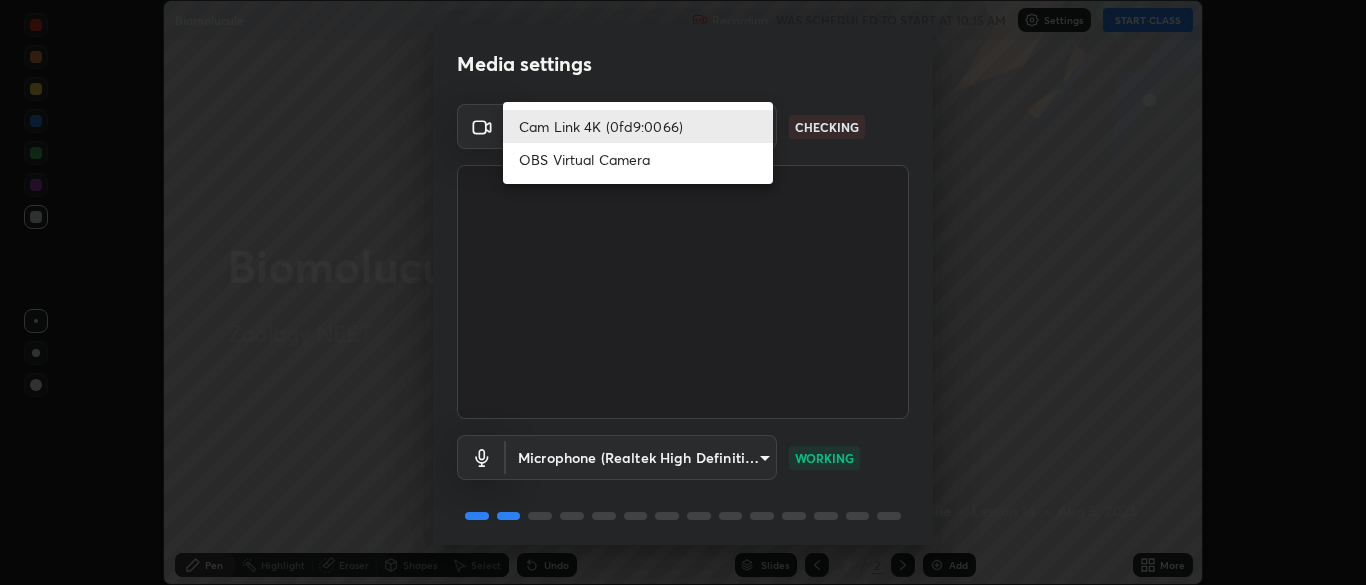 click on "OBS Virtual Camera" at bounding box center (638, 159) 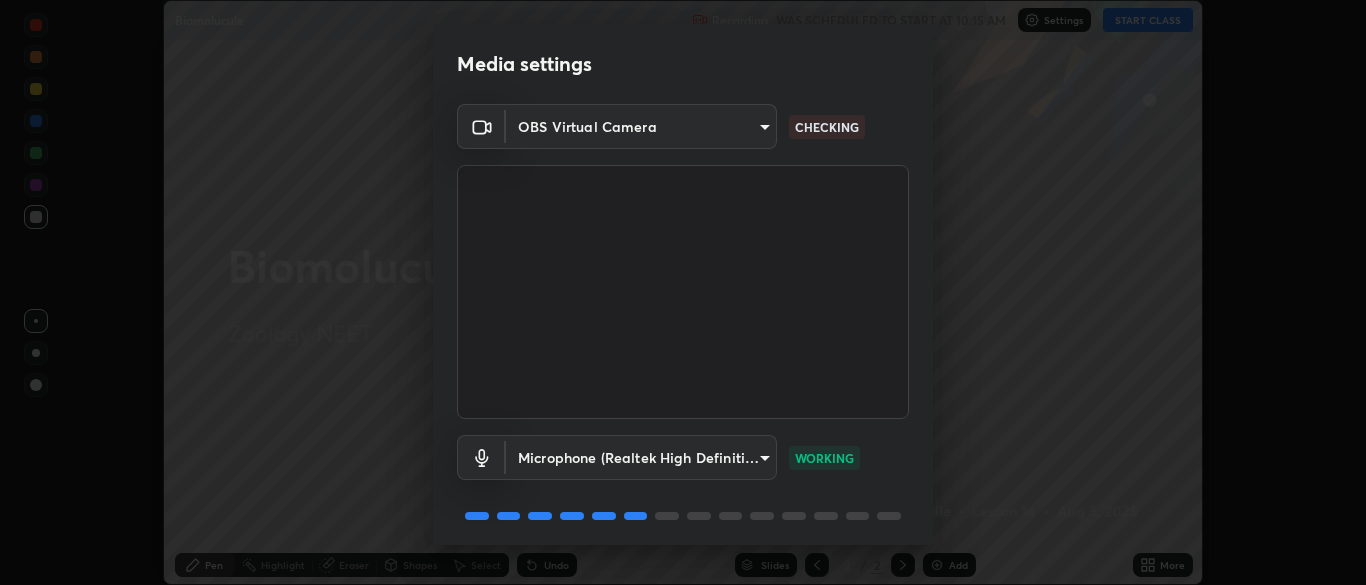 click on "Erase all Biomolucule Recording WAS SCHEDULED TO START AT  10:15 AM Settings START CLASS Setting up your live class Biomolucule • L14 of Zoology NEET Julie Pen Highlight Eraser Shapes Select Undo Slides 2 / 2 Add More No doubts shared Encourage your learners to ask a doubt for better clarity Report an issue Reason for reporting Buffering Chat not working Audio - Video sync issue Educator video quality low ​ Attach an image Report Media settings OBS Virtual Camera e4a02b19f591f96ec040730caf0a46d914e0fdc22f31afd06e57b65fbba2a6f1 CHECKING Microphone (Realtek High Definition Audio) ddc6b507160c446c0679004ba9374c958d7353259fd720f83e921a3170561dca WORKING 1 / 5 Next" at bounding box center [683, 292] 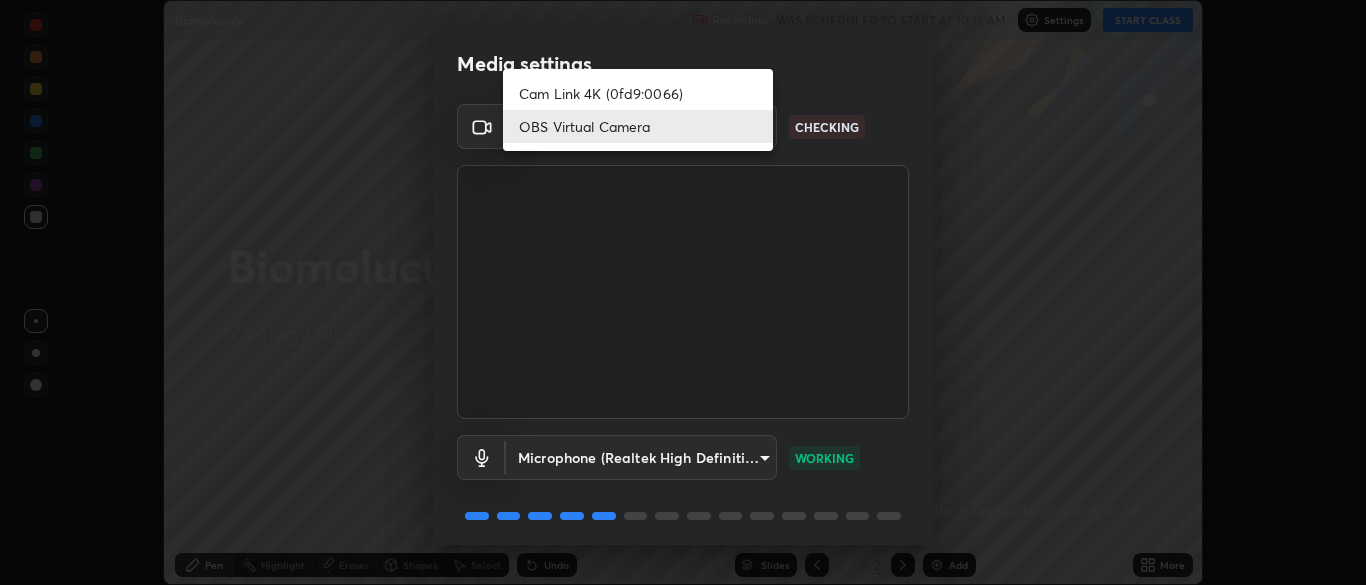 click on "Cam Link 4K (0fd9:0066)" at bounding box center [638, 93] 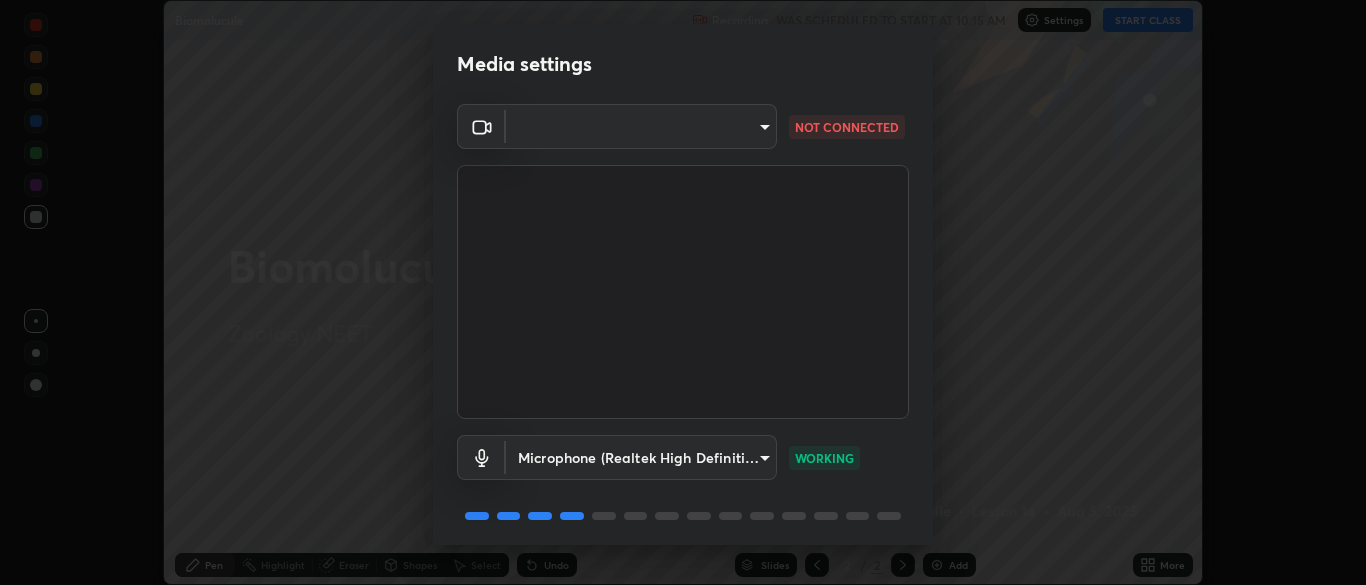 click on "Erase all Biomolucule Recording WAS SCHEDULED TO START AT  10:15 AM Settings START CLASS Setting up your live class Biomolucule • L14 of Zoology NEET Julie Pen Highlight Eraser Shapes Select Undo Slides 2 / 2 Add More No doubts shared Encourage your learners to ask a doubt for better clarity Report an issue Reason for reporting Buffering Chat not working Audio - Video sync issue Educator video quality low ​ Attach an image Report Media settings ​ 7d35b5b11310a1a3c4dce5dd07b9ab694e3954279d4ffed8fa0774290f28cf7b NOT CONNECTED Microphone (Realtek High Definition Audio) ddc6b507160c446c0679004ba9374c958d7353259fd720f83e921a3170561dca WORKING 1 / 5 Next" at bounding box center [683, 292] 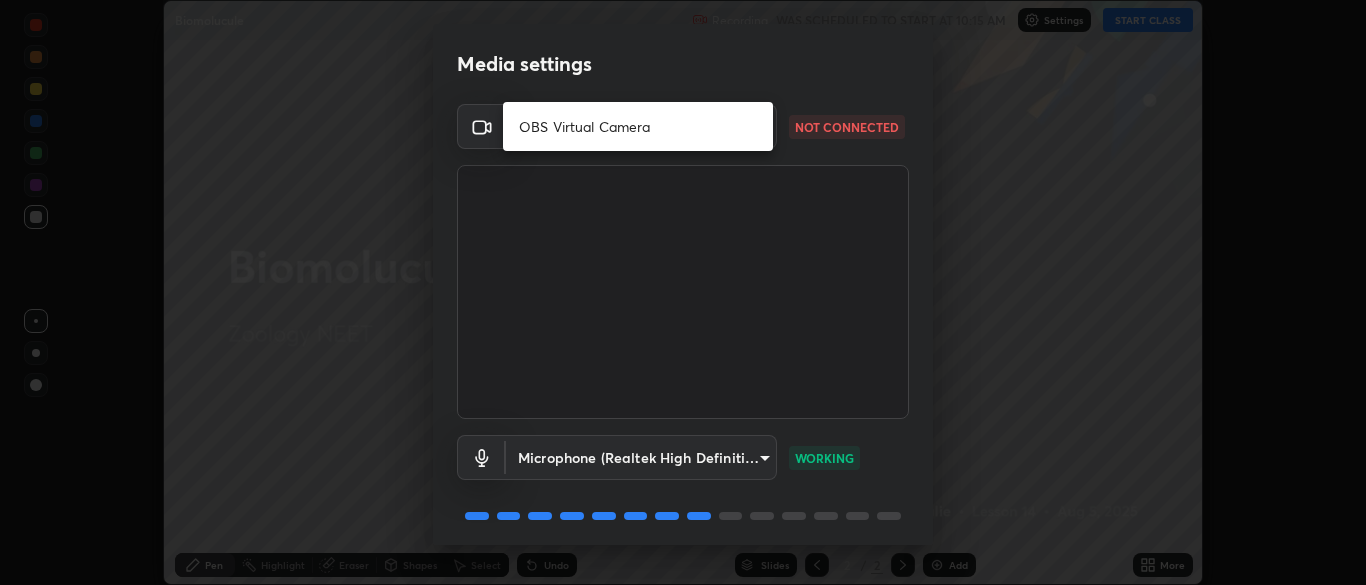 click at bounding box center (683, 292) 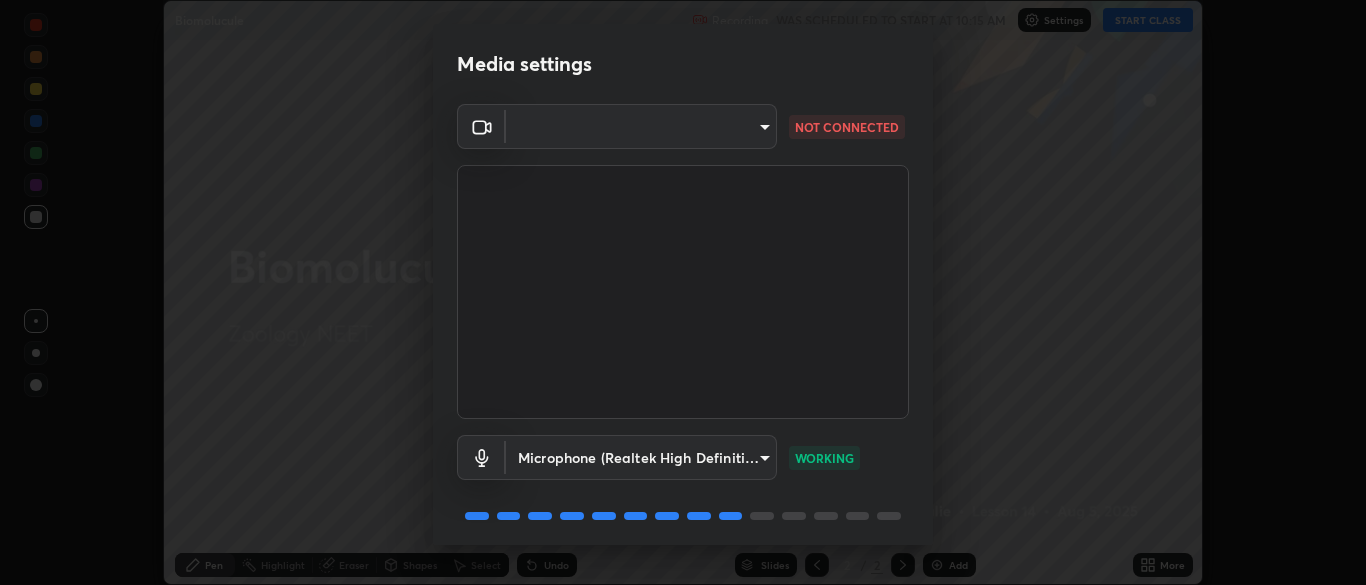 click on "Erase all Biomolucule Recording WAS SCHEDULED TO START AT  10:15 AM Settings START CLASS Setting up your live class Biomolucule • L14 of Zoology NEET Julie Pen Highlight Eraser Shapes Select Undo Slides 2 / 2 Add More No doubts shared Encourage your learners to ask a doubt for better clarity Report an issue Reason for reporting Buffering Chat not working Audio - Video sync issue Educator video quality low ​ Attach an image Report Media settings ​ 7d35b5b11310a1a3c4dce5dd07b9ab694e3954279d4ffed8fa0774290f28cf7b NOT CONNECTED Microphone (Realtek High Definition Audio) ddc6b507160c446c0679004ba9374c958d7353259fd720f83e921a3170561dca WORKING 1 / 5 Next" at bounding box center (683, 292) 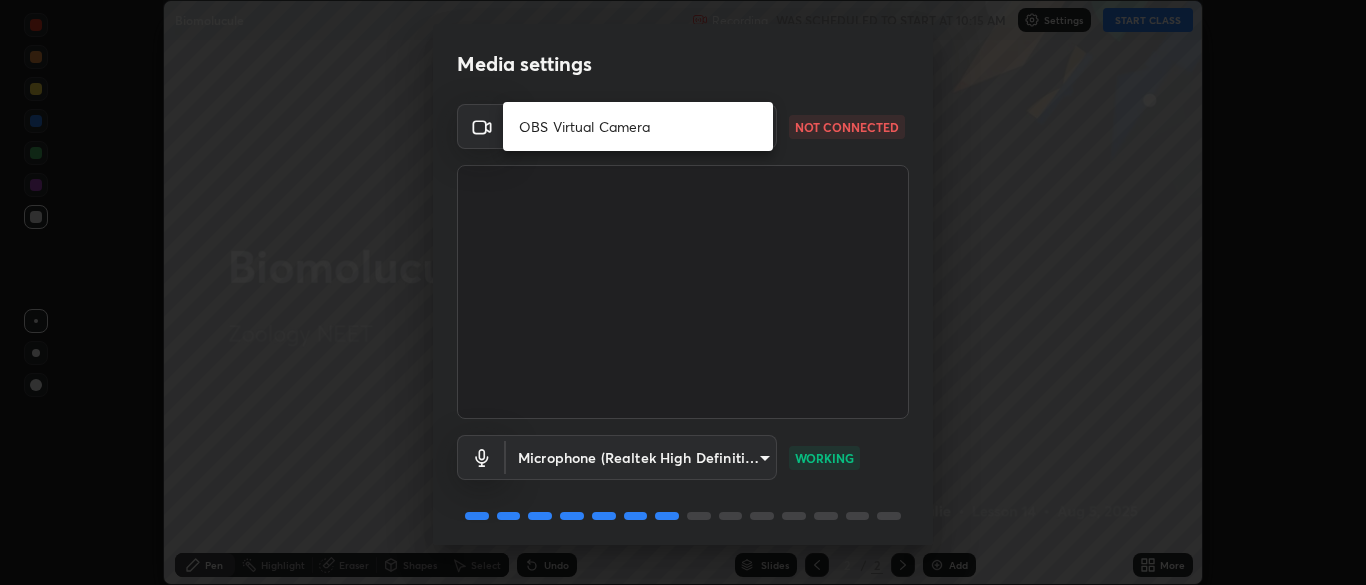 click at bounding box center [683, 292] 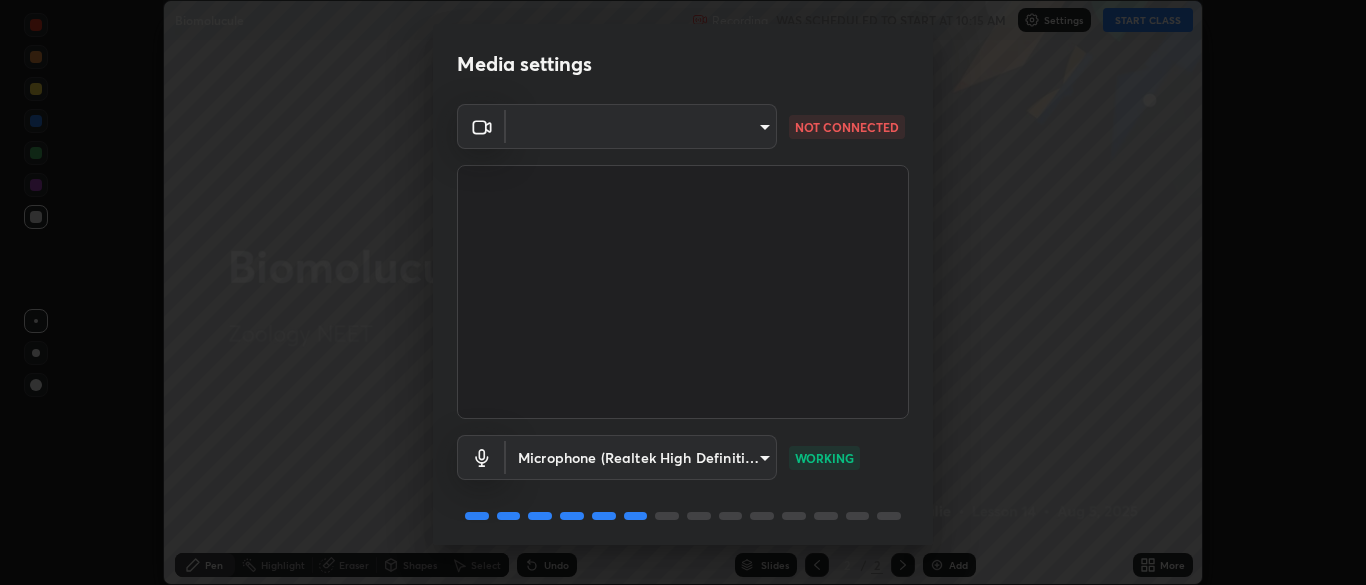 click on "Media settings ​ 7d35b5b11310a1a3c4dce5dd07b9ab694e3954279d4ffed8fa0774290f28cf7b NOT CONNECTED Microphone (Realtek High Definition Audio) ddc6b507160c446c0679004ba9374c958d7353259fd720f83e921a3170561dca WORKING 1 / 5 Next" at bounding box center [683, 292] 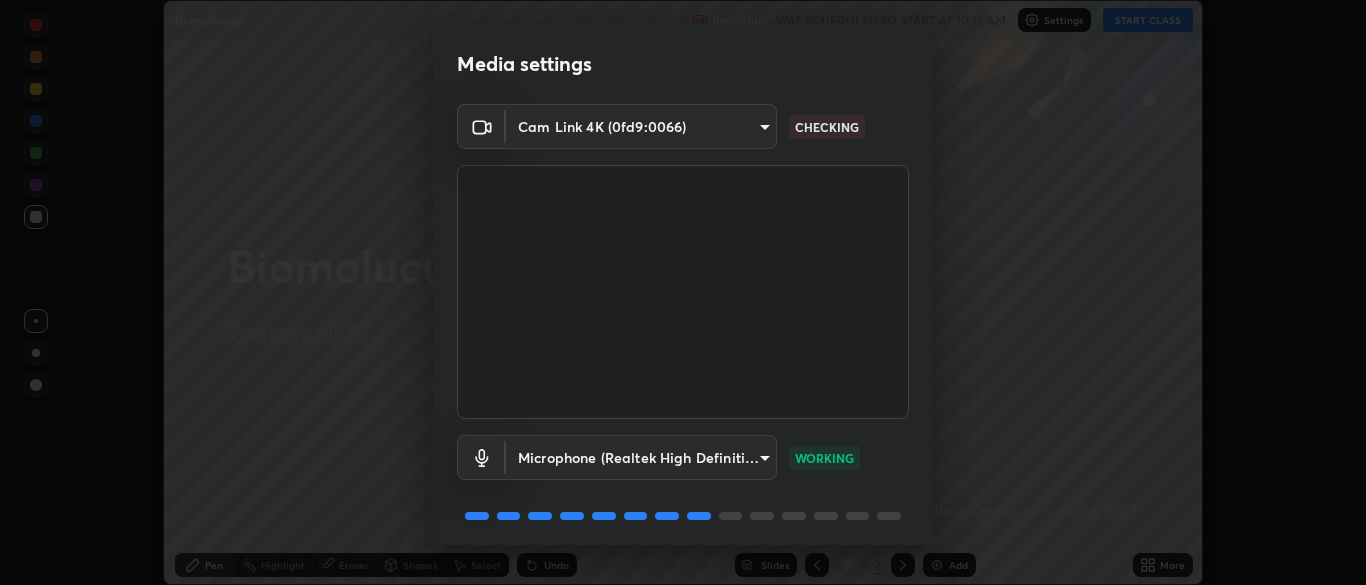 click on "Erase all Biomolucule Recording WAS SCHEDULED TO START AT  10:15 AM Settings START CLASS Setting up your live class Biomolucule • L14 of Zoology NEET Julie Pen Highlight Eraser Shapes Select Undo Slides 2 / 2 Add More No doubts shared Encourage your learners to ask a doubt for better clarity Report an issue Reason for reporting Buffering Chat not working Audio - Video sync issue Educator video quality low ​ Attach an image Report Media settings Cam Link 4K (0fd9:0066) 7d35b5b11310a1a3c4dce5dd07b9ab694e3954279d4ffed8fa0774290f28cf7b CHECKING Microphone (Realtek High Definition Audio) ddc6b507160c446c0679004ba9374c958d7353259fd720f83e921a3170561dca WORKING 1 / 5 Next" at bounding box center (683, 292) 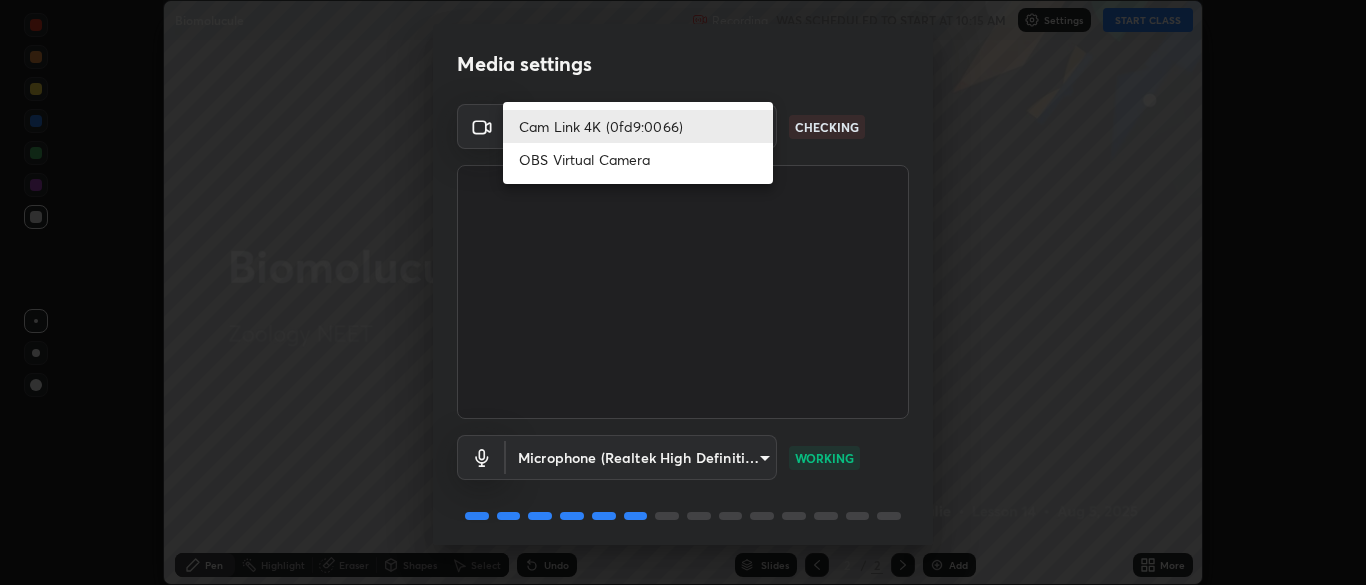 click on "Cam Link 4K (0fd9:0066)" at bounding box center [638, 126] 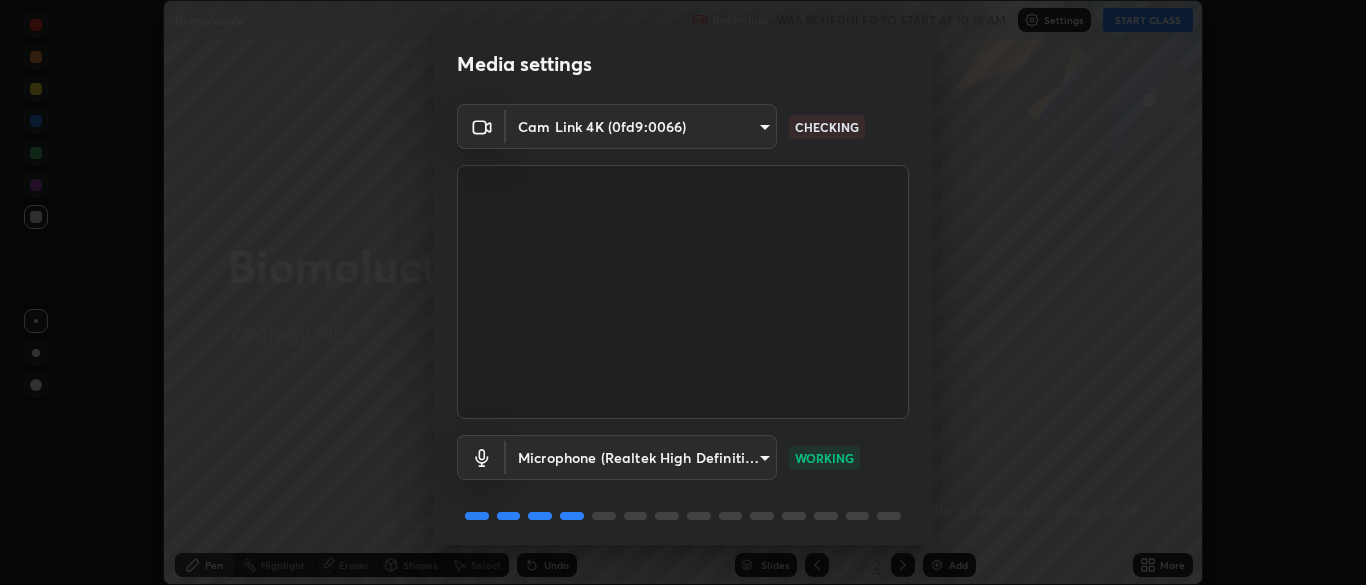 click on "Erase all Biomolucule Recording WAS SCHEDULED TO START AT  10:15 AM Settings START CLASS Setting up your live class Biomolucule • L14 of Zoology NEET Julie Pen Highlight Eraser Shapes Select Undo Slides 2 / 2 Add More No doubts shared Encourage your learners to ask a doubt for better clarity Report an issue Reason for reporting Buffering Chat not working Audio - Video sync issue Educator video quality low ​ Attach an image Report Media settings Cam Link 4K (0fd9:0066) 7d35b5b11310a1a3c4dce5dd07b9ab694e3954279d4ffed8fa0774290f28cf7b CHECKING Microphone (Realtek High Definition Audio) ddc6b507160c446c0679004ba9374c958d7353259fd720f83e921a3170561dca WORKING 1 / 5 Next" at bounding box center [683, 292] 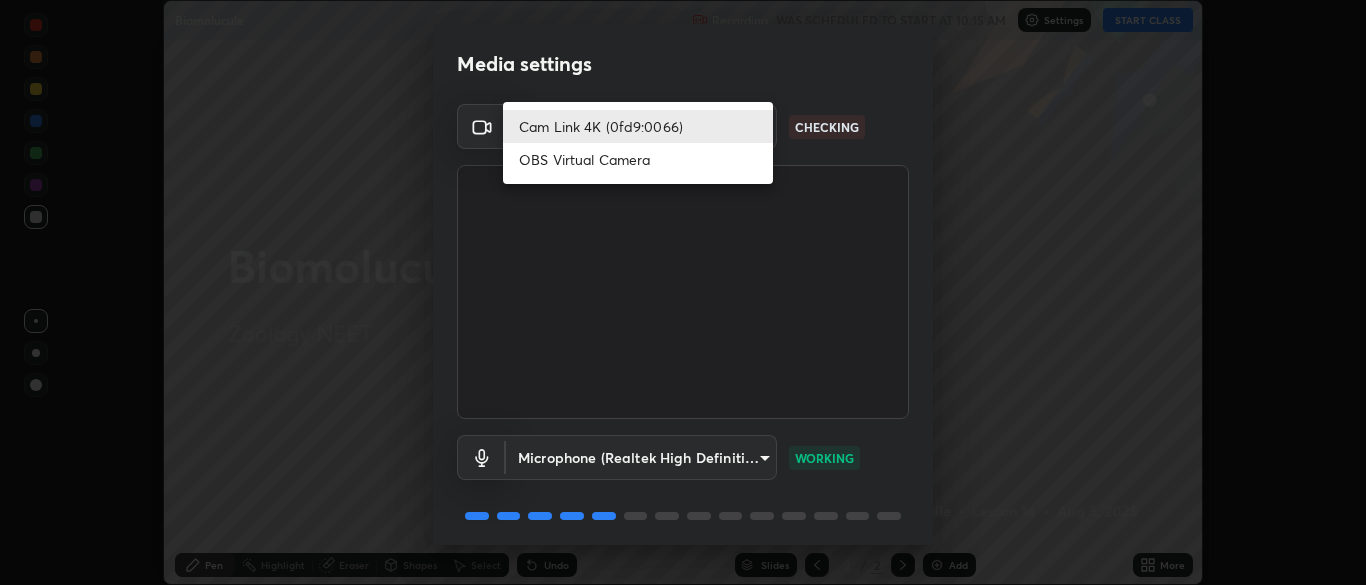 click on "Cam Link 4K (0fd9:0066)" at bounding box center [638, 126] 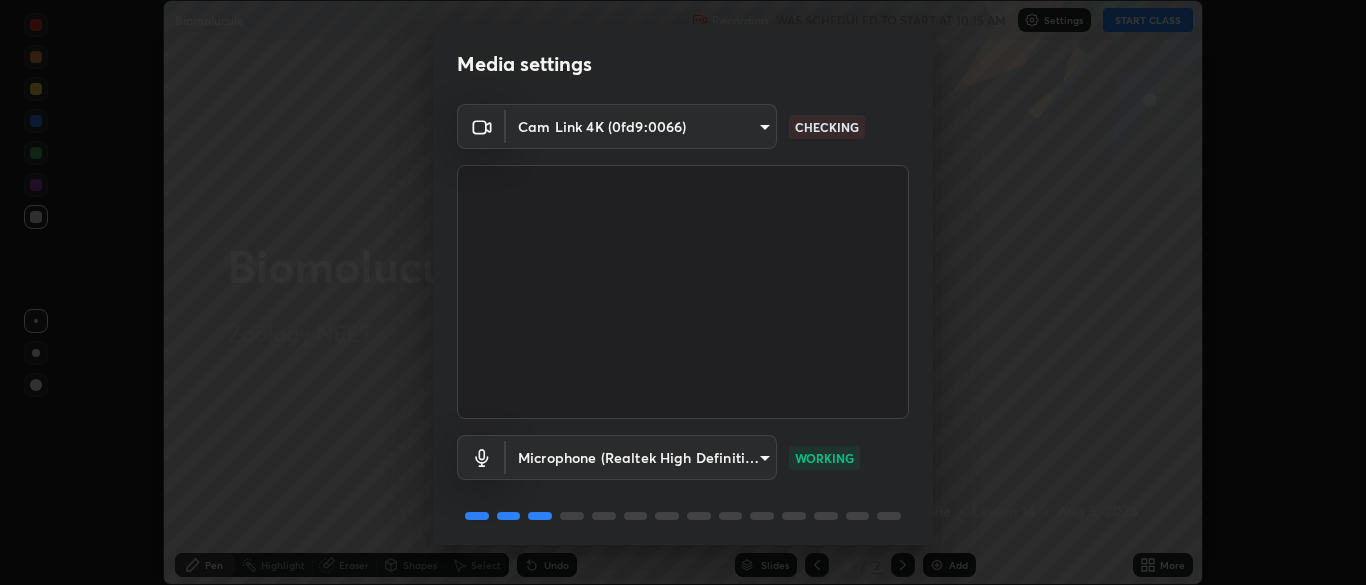 click on "Media settings Cam Link 4K (0fd9:0066) 7d35b5b11310a1a3c4dce5dd07b9ab694e3954279d4ffed8fa0774290f28cf7b CHECKING Microphone (Realtek High Definition Audio) ddc6b507160c446c0679004ba9374c958d7353259fd720f83e921a3170561dca WORKING 1 / 5 Next" at bounding box center [683, 292] 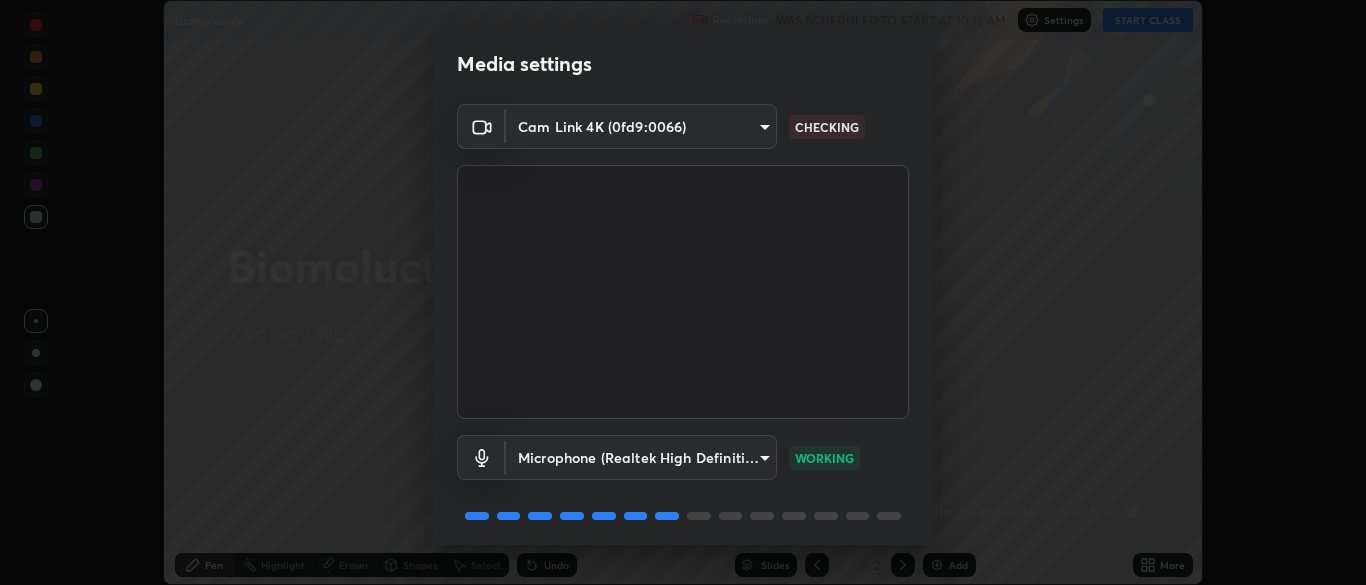 click on "Media settings Cam Link 4K (0fd9:0066) 7d35b5b11310a1a3c4dce5dd07b9ab694e3954279d4ffed8fa0774290f28cf7b CHECKING Microphone (Realtek High Definition Audio) ddc6b507160c446c0679004ba9374c958d7353259fd720f83e921a3170561dca WORKING 1 / 5 Next" at bounding box center (683, 292) 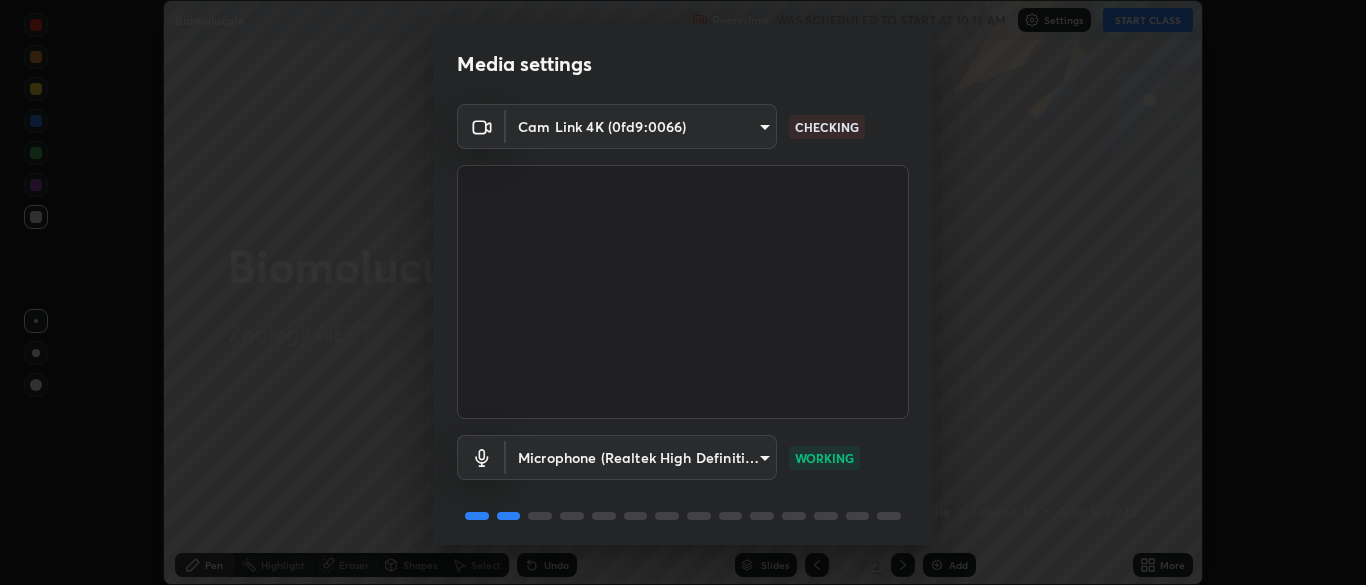 click on "Media settings Cam Link 4K (0fd9:0066) 7d35b5b11310a1a3c4dce5dd07b9ab694e3954279d4ffed8fa0774290f28cf7b CHECKING Microphone (Realtek High Definition Audio) ddc6b507160c446c0679004ba9374c958d7353259fd720f83e921a3170561dca WORKING 1 / 5 Next" at bounding box center [683, 292] 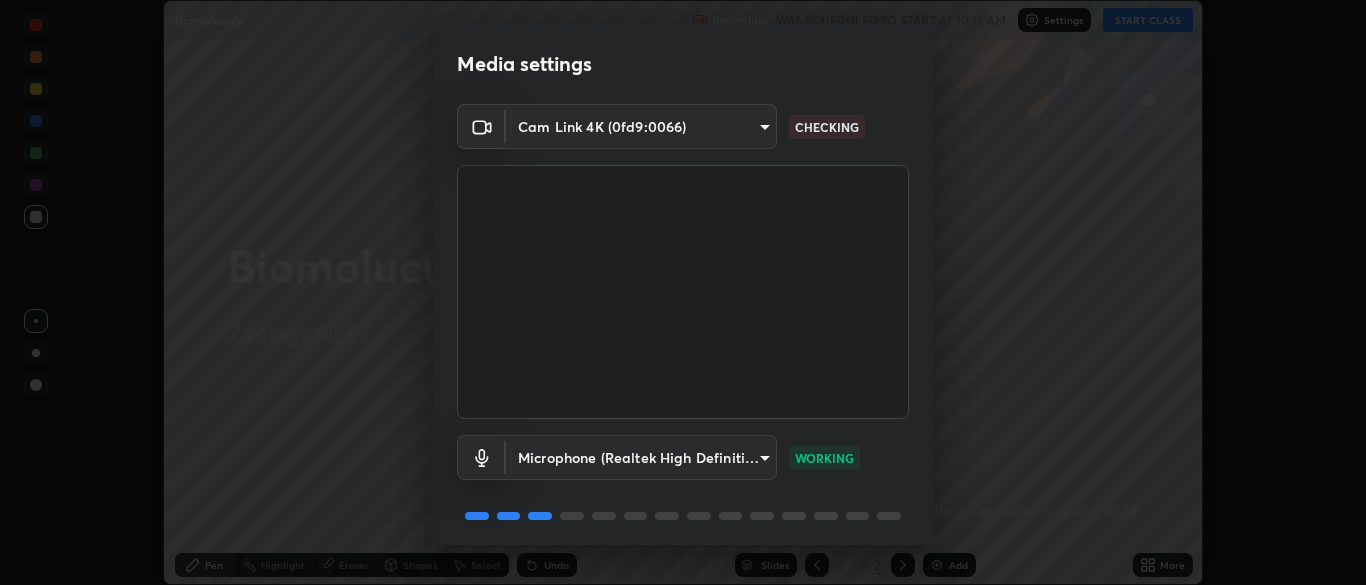 click on "Media settings Cam Link 4K (0fd9:0066) 7d35b5b11310a1a3c4dce5dd07b9ab694e3954279d4ffed8fa0774290f28cf7b CHECKING Microphone (Realtek High Definition Audio) ddc6b507160c446c0679004ba9374c958d7353259fd720f83e921a3170561dca WORKING 1 / 5 Next" at bounding box center (683, 292) 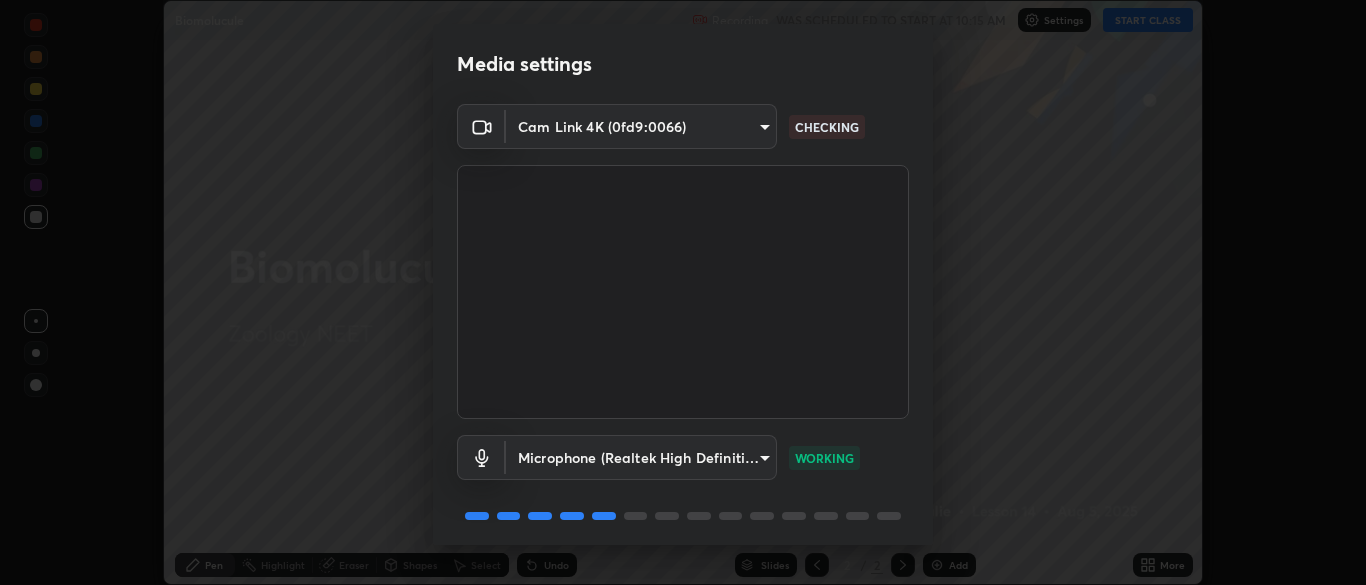 click on "Media settings Cam Link 4K (0fd9:0066) 7d35b5b11310a1a3c4dce5dd07b9ab694e3954279d4ffed8fa0774290f28cf7b CHECKING Microphone (Realtek High Definition Audio) ddc6b507160c446c0679004ba9374c958d7353259fd720f83e921a3170561dca WORKING 1 / 5 Next" at bounding box center [683, 292] 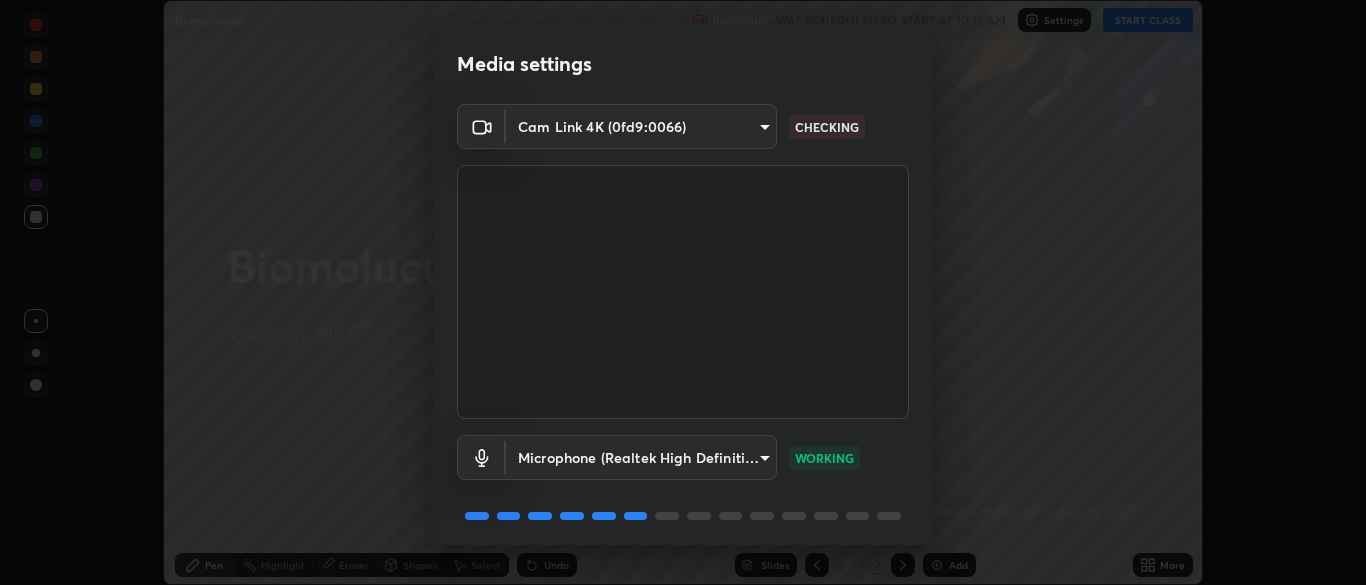click on "Media settings Cam Link 4K (0fd9:0066) 7d35b5b11310a1a3c4dce5dd07b9ab694e3954279d4ffed8fa0774290f28cf7b CHECKING Microphone (Realtek High Definition Audio) ddc6b507160c446c0679004ba9374c958d7353259fd720f83e921a3170561dca WORKING 1 / 5 Next" at bounding box center (683, 292) 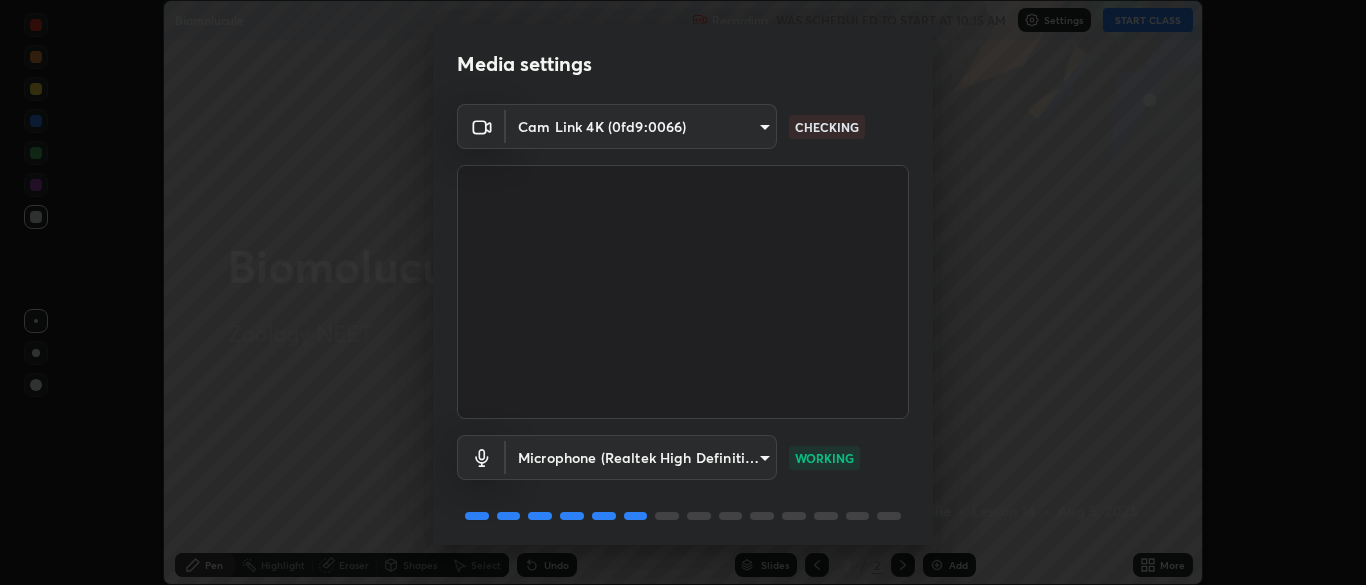 click on "Erase all Biomolucule Recording WAS SCHEDULED TO START AT  10:15 AM Settings START CLASS Setting up your live class Biomolucule • L14 of Zoology NEET Julie Pen Highlight Eraser Shapes Select Undo Slides 2 / 2 Add More No doubts shared Encourage your learners to ask a doubt for better clarity Report an issue Reason for reporting Buffering Chat not working Audio - Video sync issue Educator video quality low ​ Attach an image Report Media settings Cam Link 4K (0fd9:0066) 7d35b5b11310a1a3c4dce5dd07b9ab694e3954279d4ffed8fa0774290f28cf7b CHECKING Microphone (Realtek High Definition Audio) ddc6b507160c446c0679004ba9374c958d7353259fd720f83e921a3170561dca WORKING 1 / 5 Next" at bounding box center (683, 292) 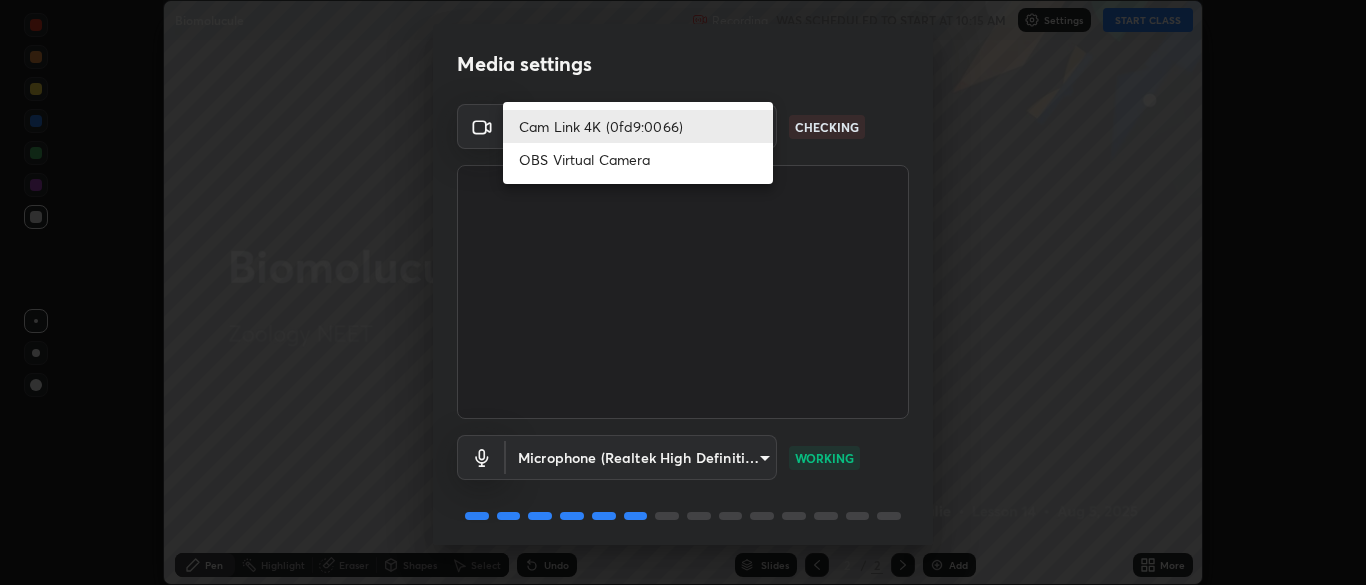 click on "Cam Link 4K (0fd9:0066)" at bounding box center [638, 126] 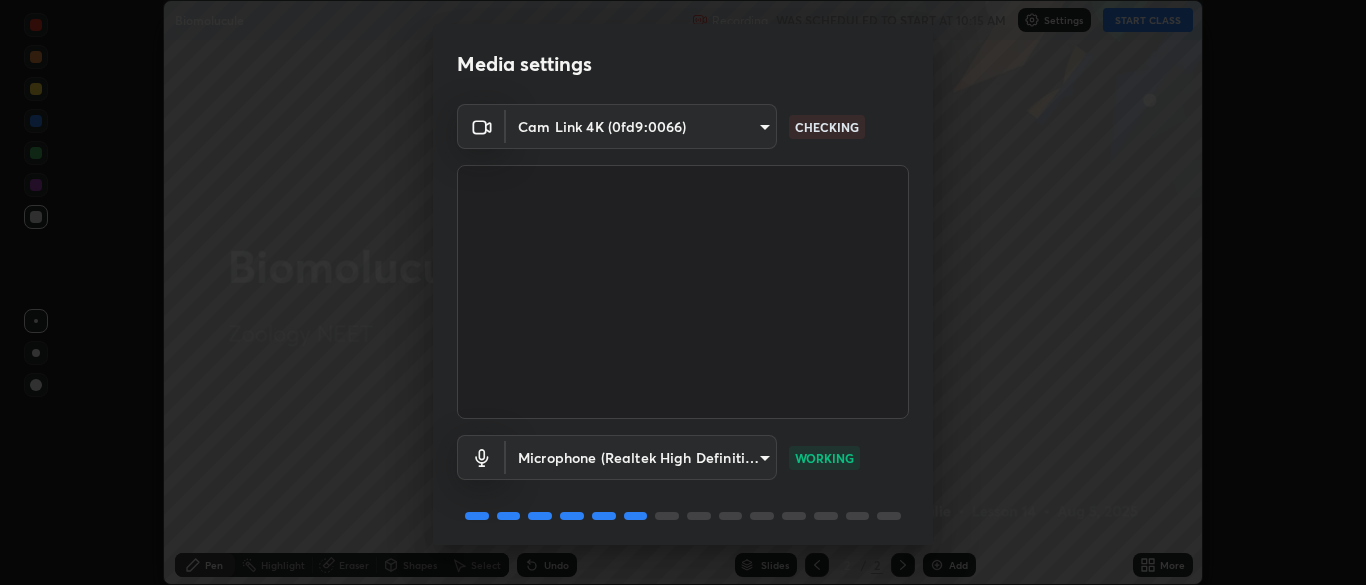 click on "Erase all Biomolucule Recording WAS SCHEDULED TO START AT  10:15 AM Settings START CLASS Setting up your live class Biomolucule • L14 of Zoology NEET Julie Pen Highlight Eraser Shapes Select Undo Slides 2 / 2 Add More No doubts shared Encourage your learners to ask a doubt for better clarity Report an issue Reason for reporting Buffering Chat not working Audio - Video sync issue Educator video quality low ​ Attach an image Report Media settings Cam Link 4K (0fd9:0066) 7d35b5b11310a1a3c4dce5dd07b9ab694e3954279d4ffed8fa0774290f28cf7b CHECKING Microphone (Realtek High Definition Audio) ddc6b507160c446c0679004ba9374c958d7353259fd720f83e921a3170561dca WORKING 1 / 5 Next" at bounding box center [683, 292] 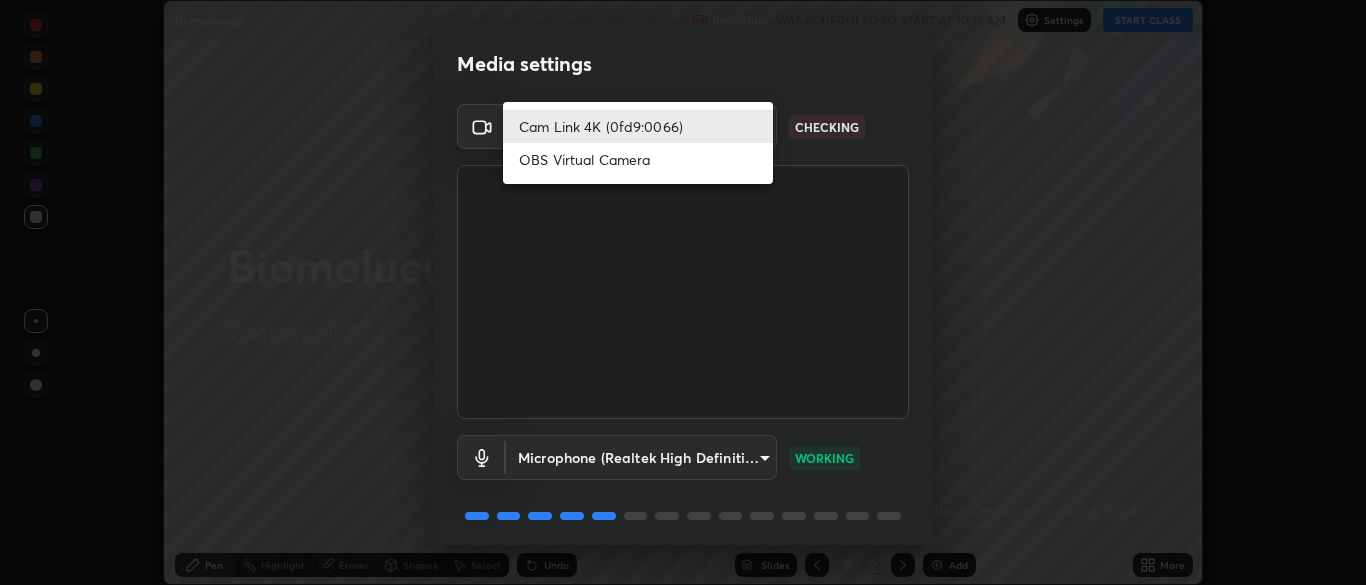 click on "Cam Link 4K (0fd9:0066)" at bounding box center [638, 126] 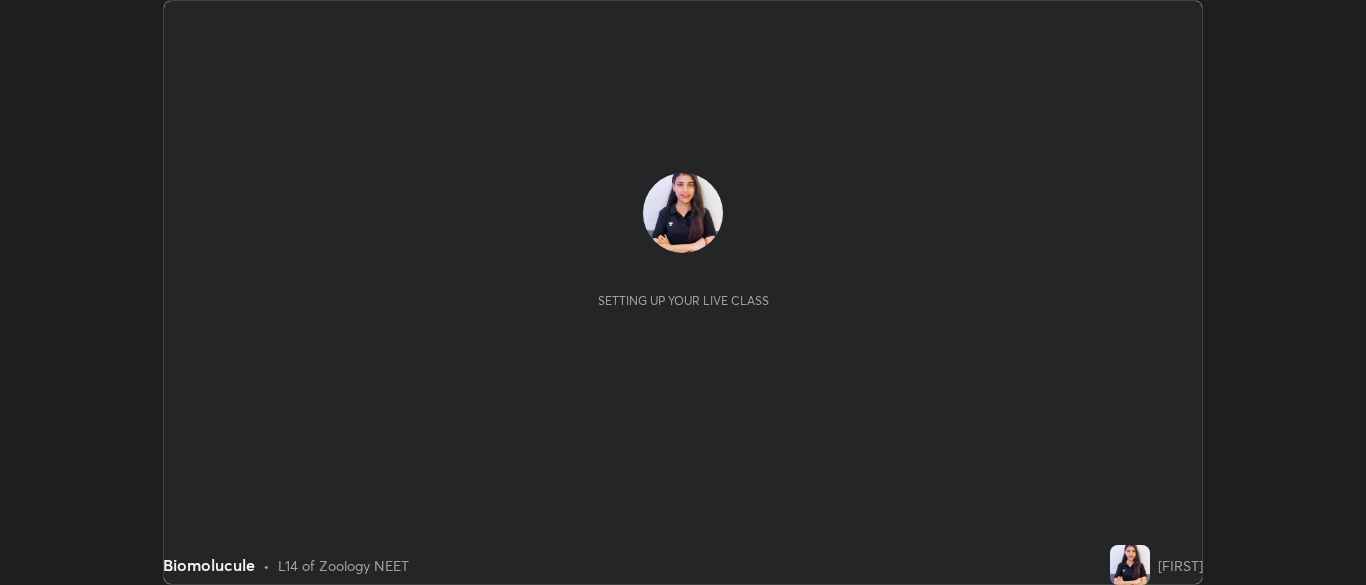 scroll, scrollTop: 0, scrollLeft: 0, axis: both 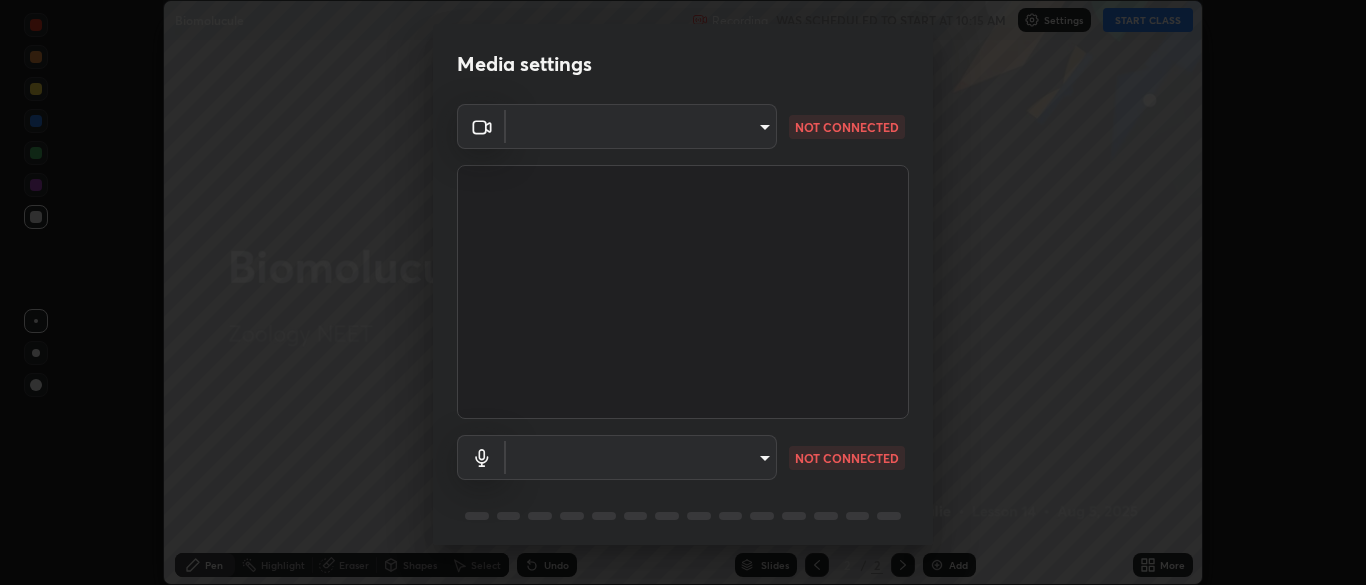 type on "7d35b5b11310a1a3c4dce5dd07b9ab694e3954279d4ffed8fa0774290f28cf7b" 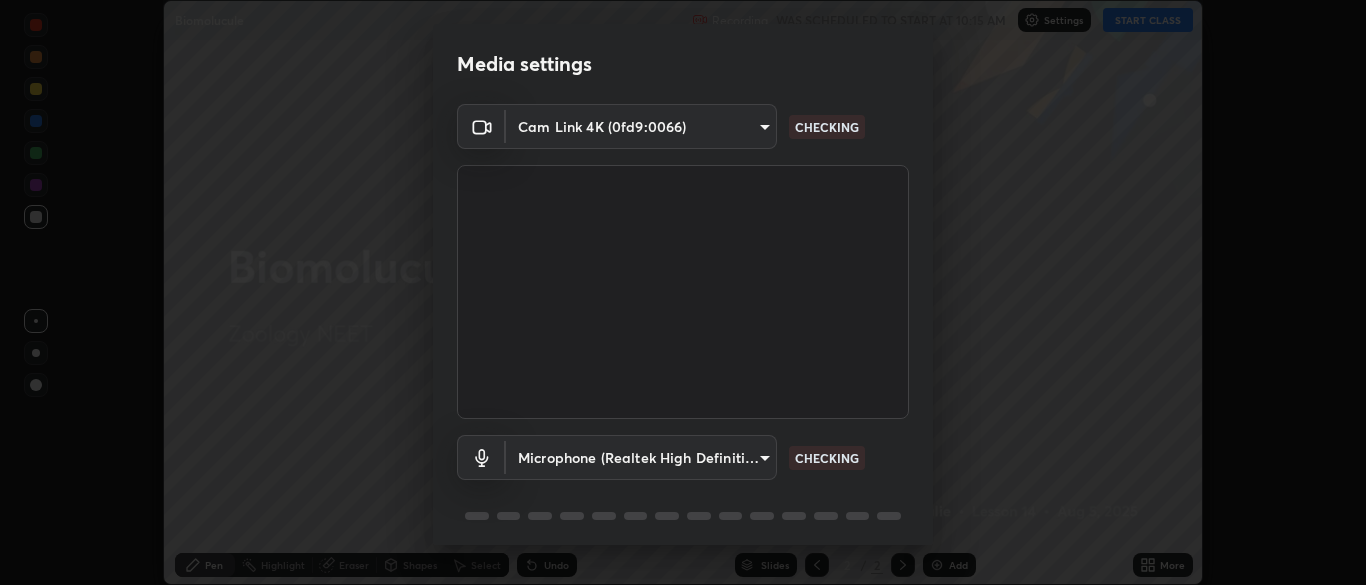 click on "Media settings Cam Link 4K (0fd9:0066) [HASH] CHECKING Microphone (Realtek High Definition Audio) [HASH] CHECKING 1 / 5 Next" at bounding box center (683, 292) 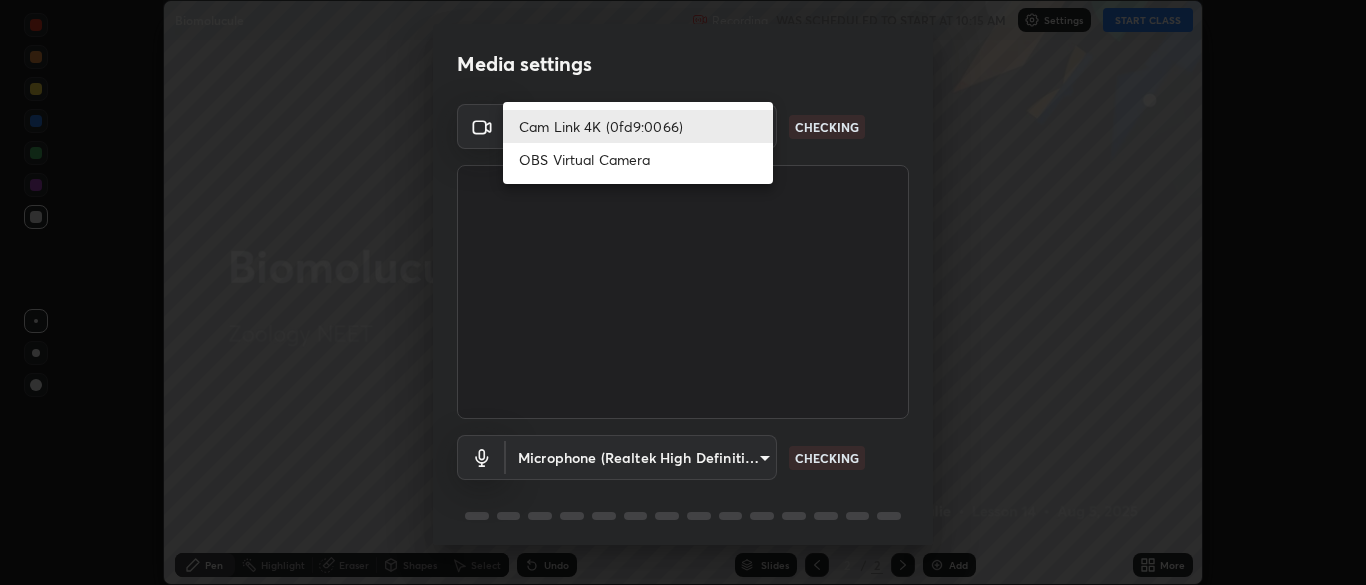 click on "Cam Link 4K (0fd9:0066)" at bounding box center (638, 126) 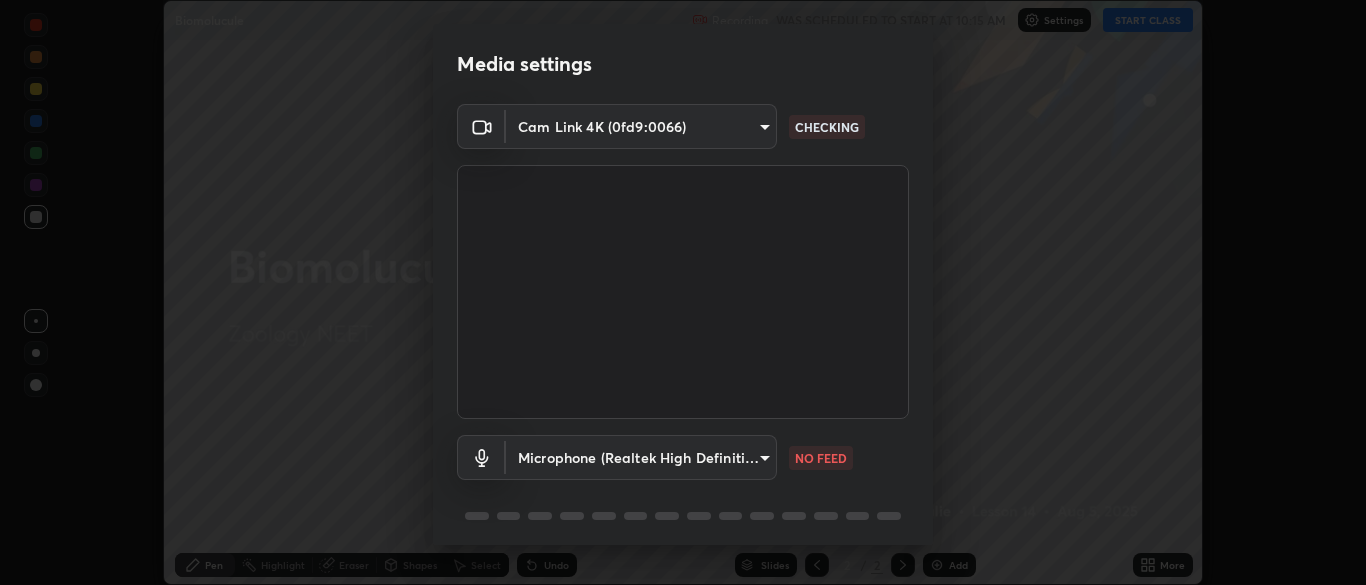 click on "Erase all Biomolucule Recording WAS SCHEDULED TO START AT  10:15 AM Settings START CLASS Setting up your live class Biomolucule • L14 of Zoology NEET [FIRST] [LAST] Highlight Eraser Shapes Select Undo Slides 2 / 2 Add More No doubts shared Encourage your learners to ask a doubt for better clarity Report an issue Reason for reporting Buffering Chat not working Audio - Video sync issue Educator video quality low ​ Attach an image Report Media settings Cam Link 4K (0fd9:0066) [HASH] CHECKING Microphone (Realtek High Definition Audio) [HASH] NO FEED 1 / 5 Next" at bounding box center (683, 292) 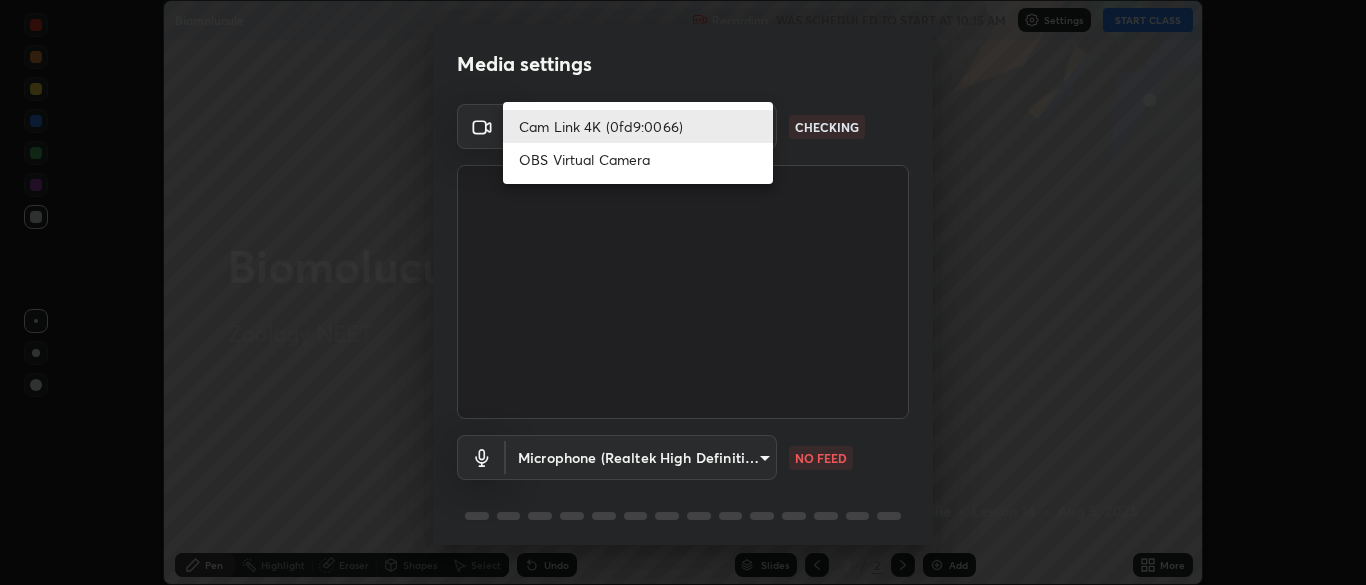 click on "Cam Link 4K (0fd9:0066)" at bounding box center [638, 126] 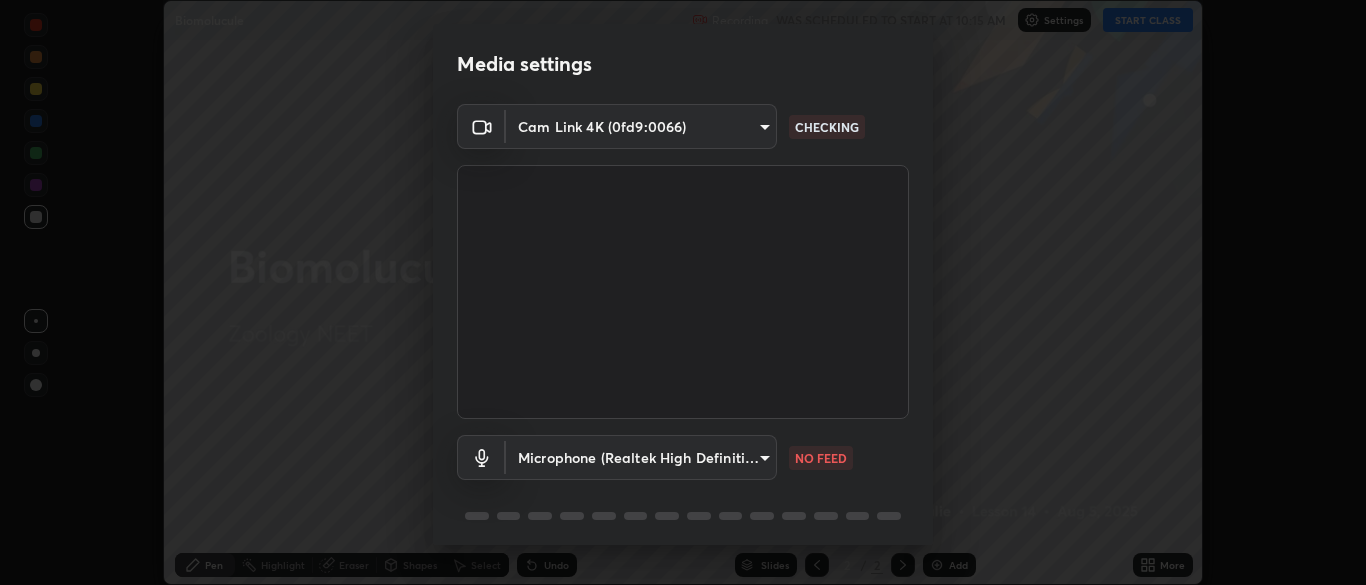 click on "Media settings Cam Link 4K (0fd9:0066) [HASH] CHECKING Microphone (Realtek High Definition Audio) [HASH] NO FEED 1 / 5 Next" at bounding box center [683, 292] 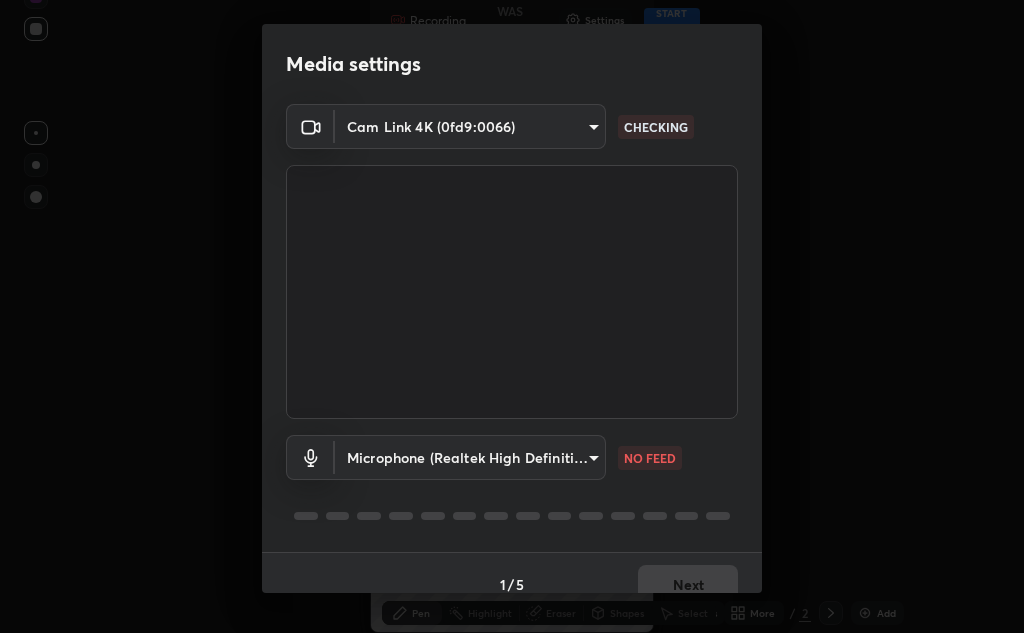 scroll, scrollTop: 160, scrollLeft: 348, axis: both 